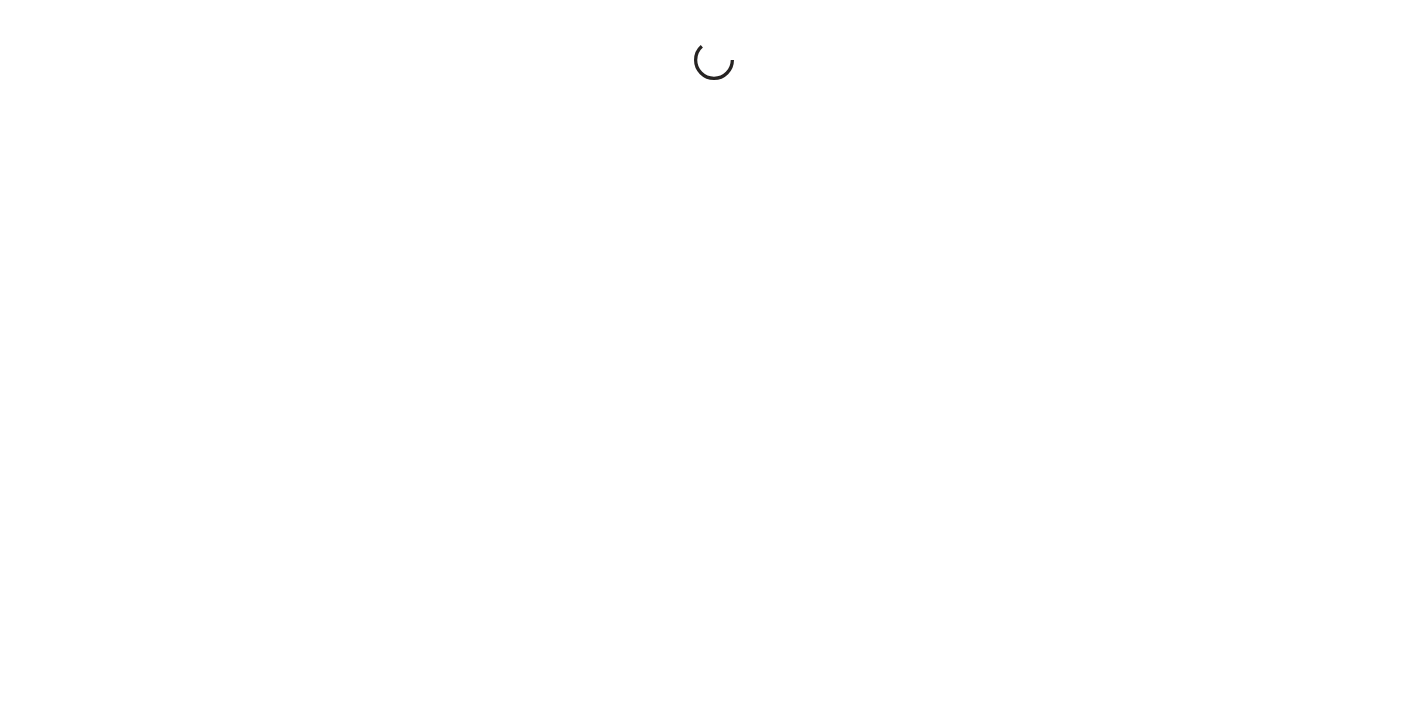 scroll, scrollTop: 0, scrollLeft: 0, axis: both 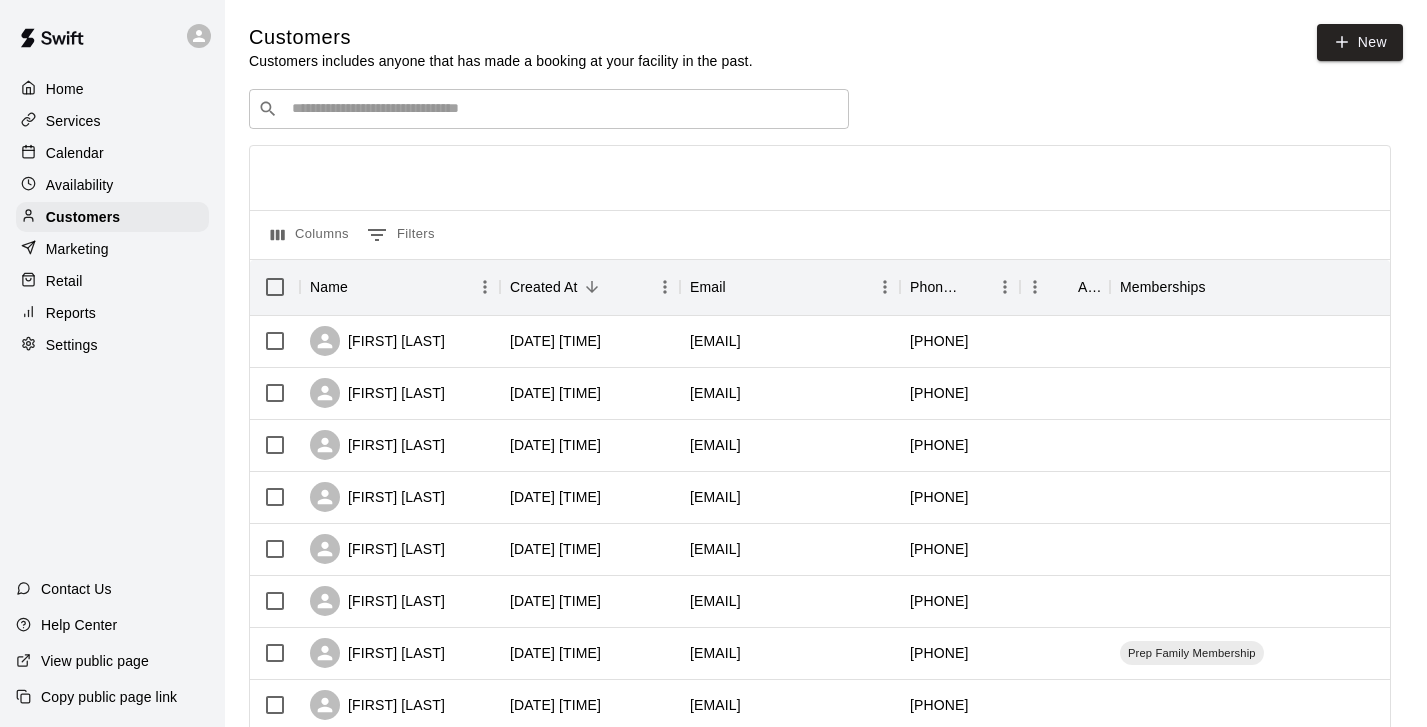 click on "Marketing" at bounding box center [77, 249] 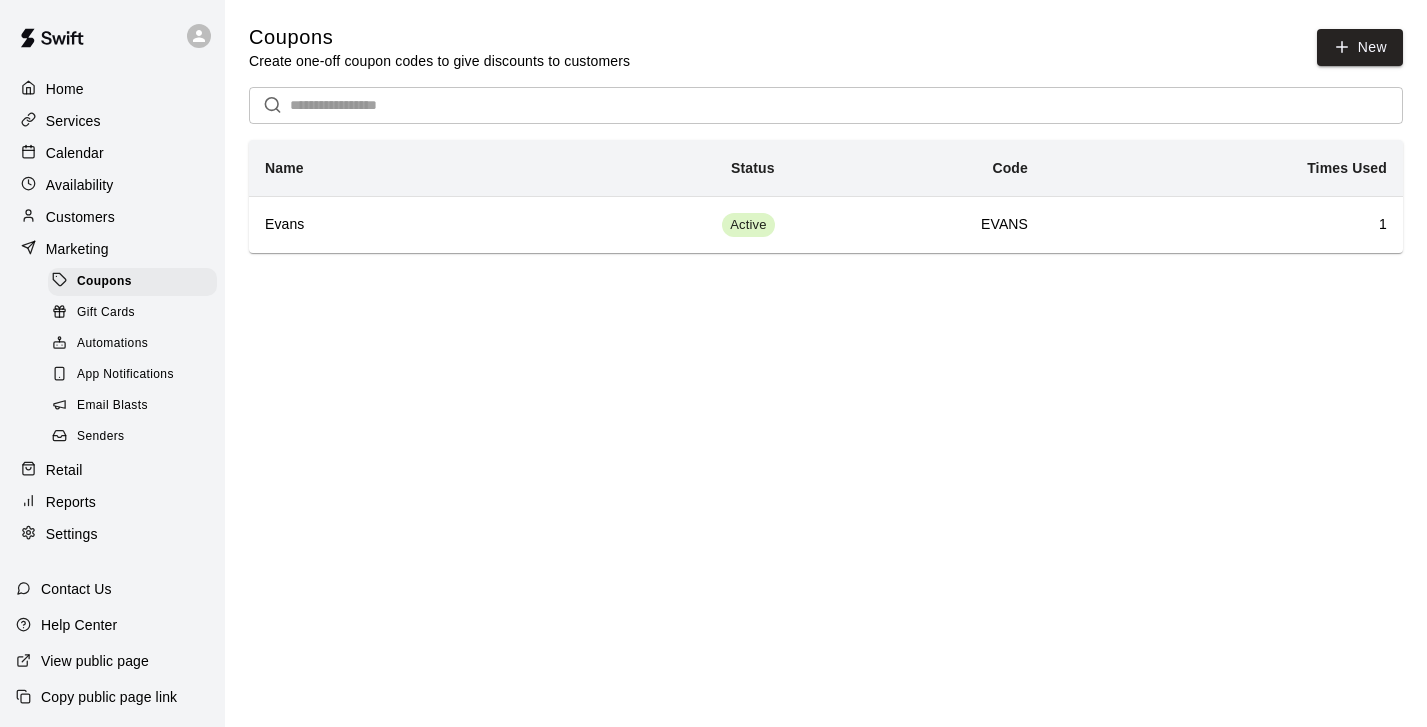 click on "Gift Cards" at bounding box center (132, 313) 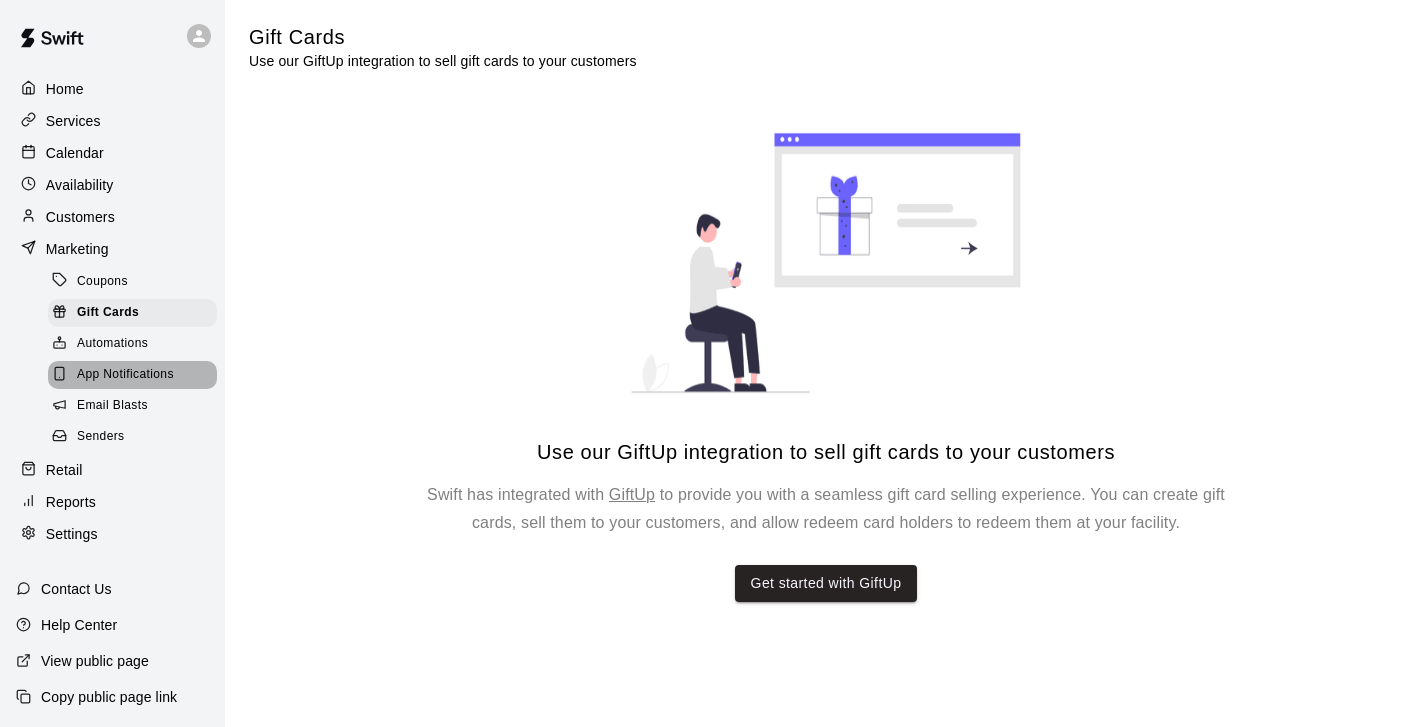 click on "App Notifications" at bounding box center (125, 375) 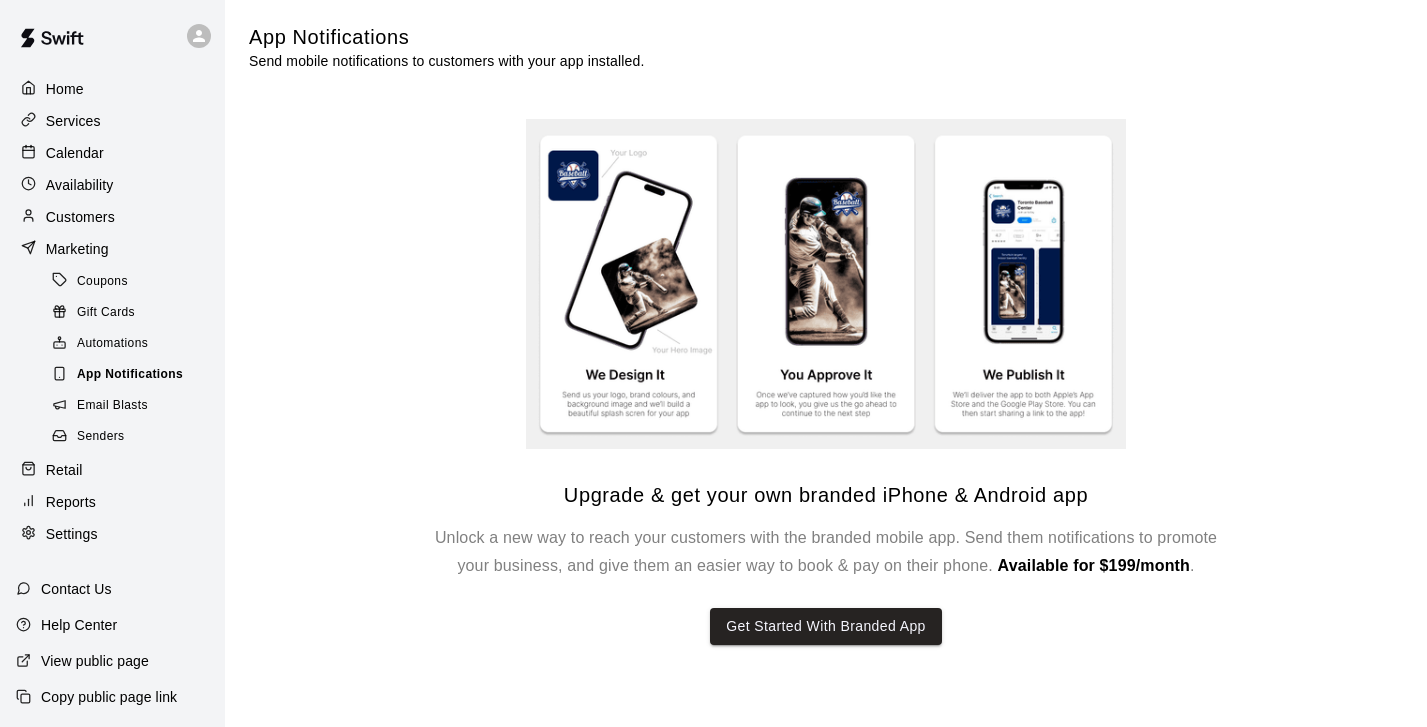 scroll, scrollTop: 0, scrollLeft: 0, axis: both 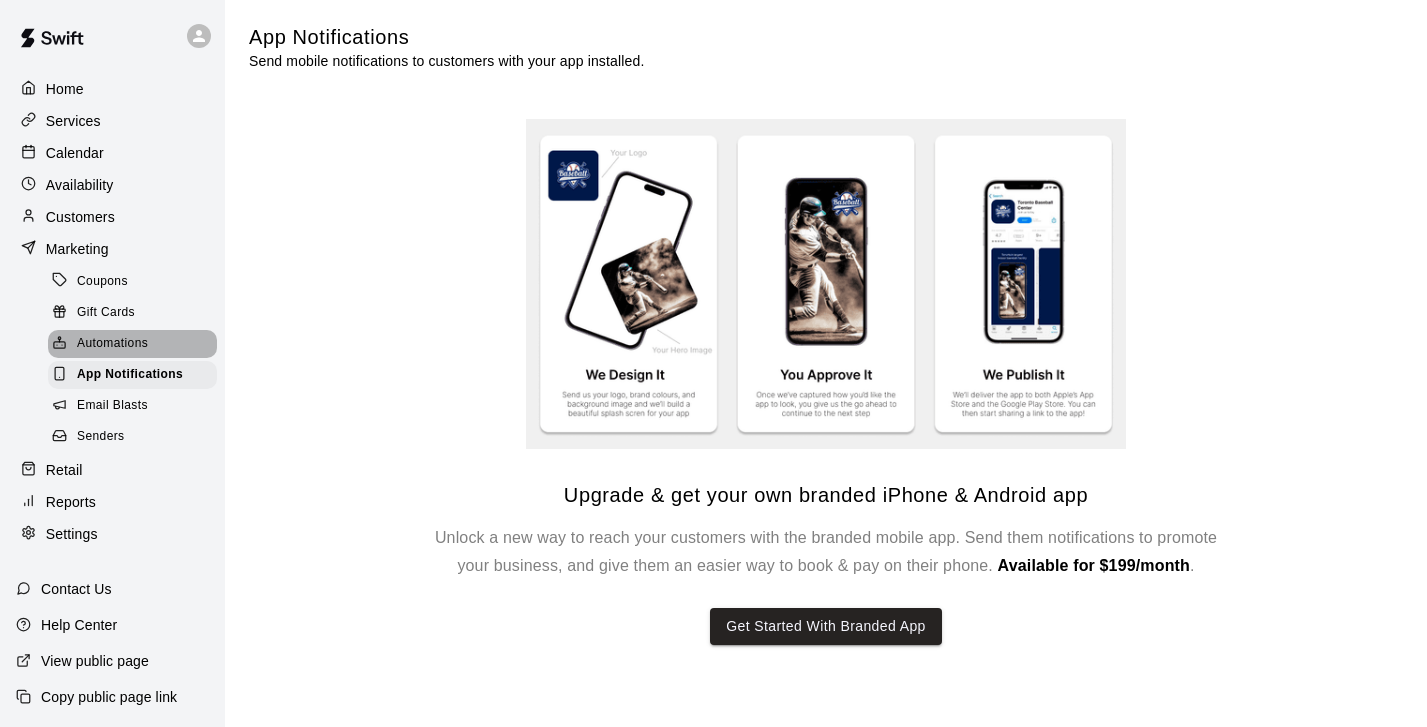 click on "Automations" at bounding box center [112, 344] 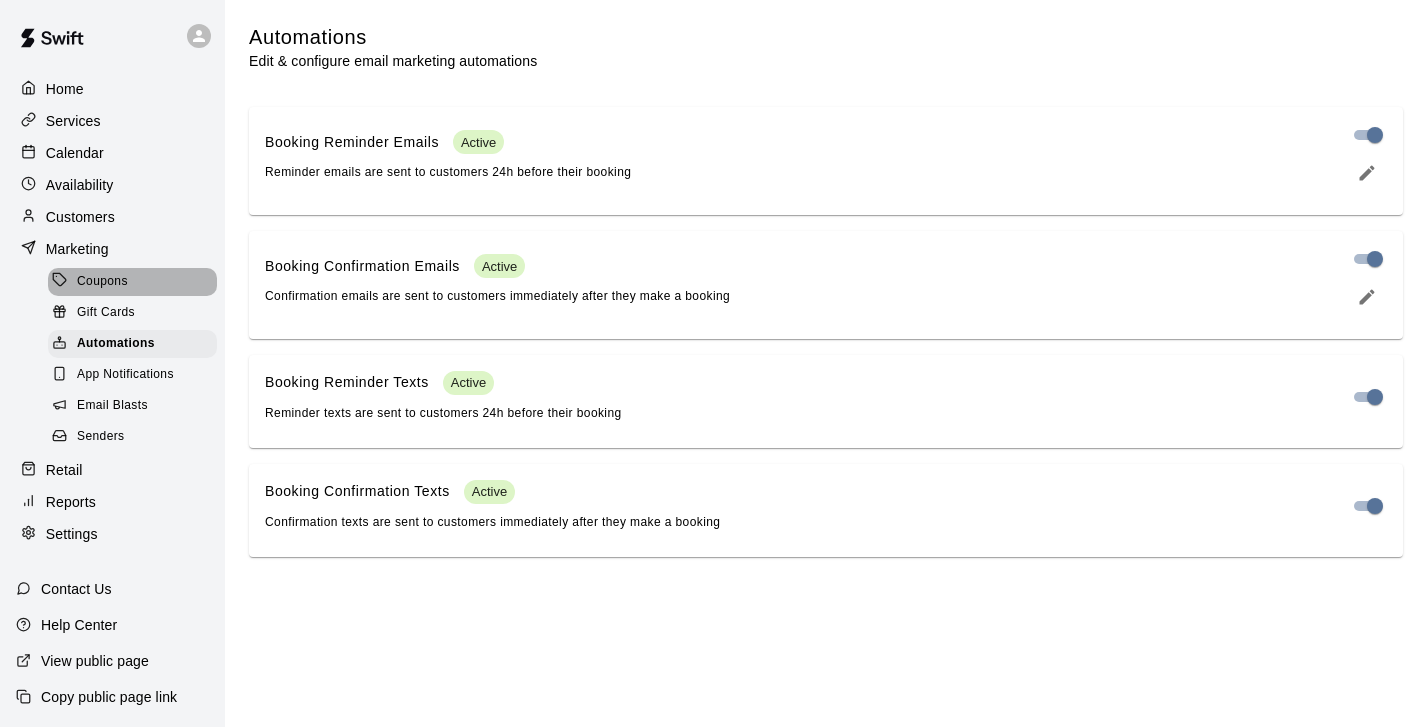 click on "Coupons" at bounding box center (102, 282) 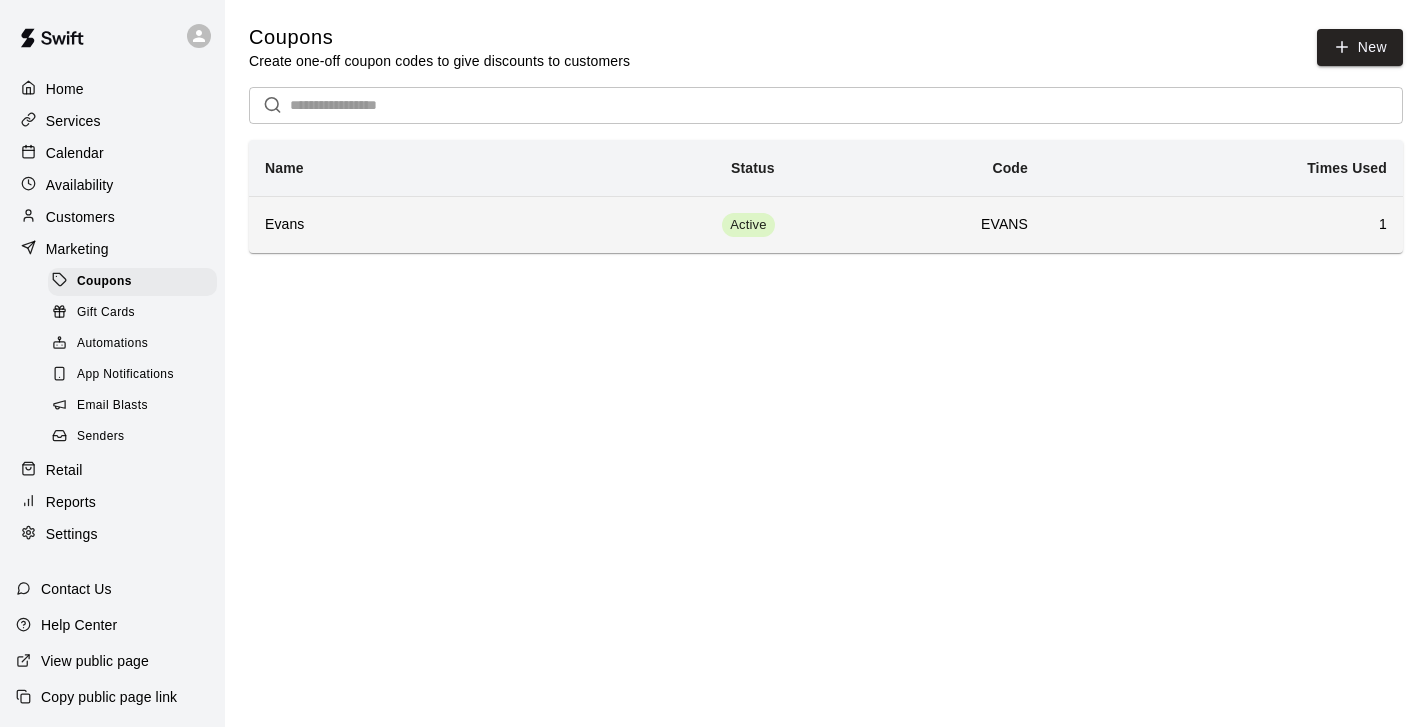 click on "Active" at bounding box center [634, 224] 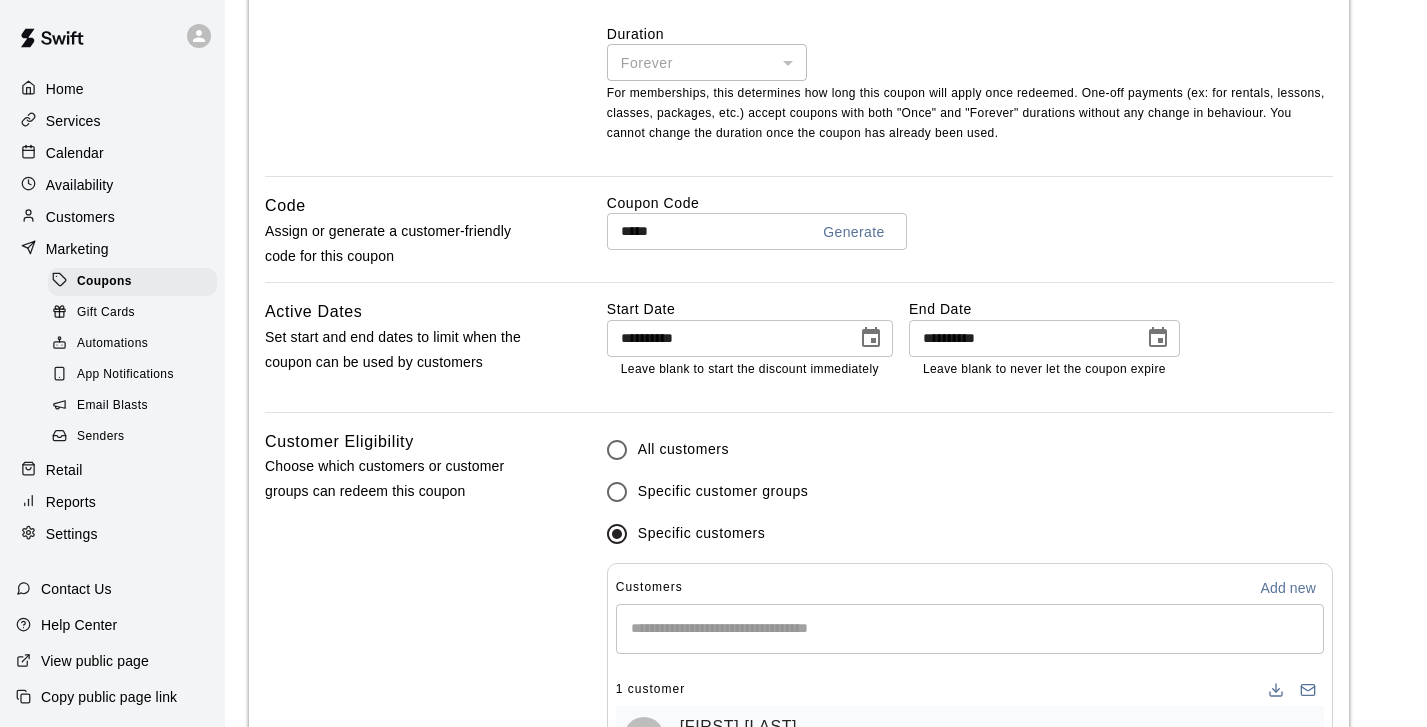 scroll, scrollTop: 907, scrollLeft: 0, axis: vertical 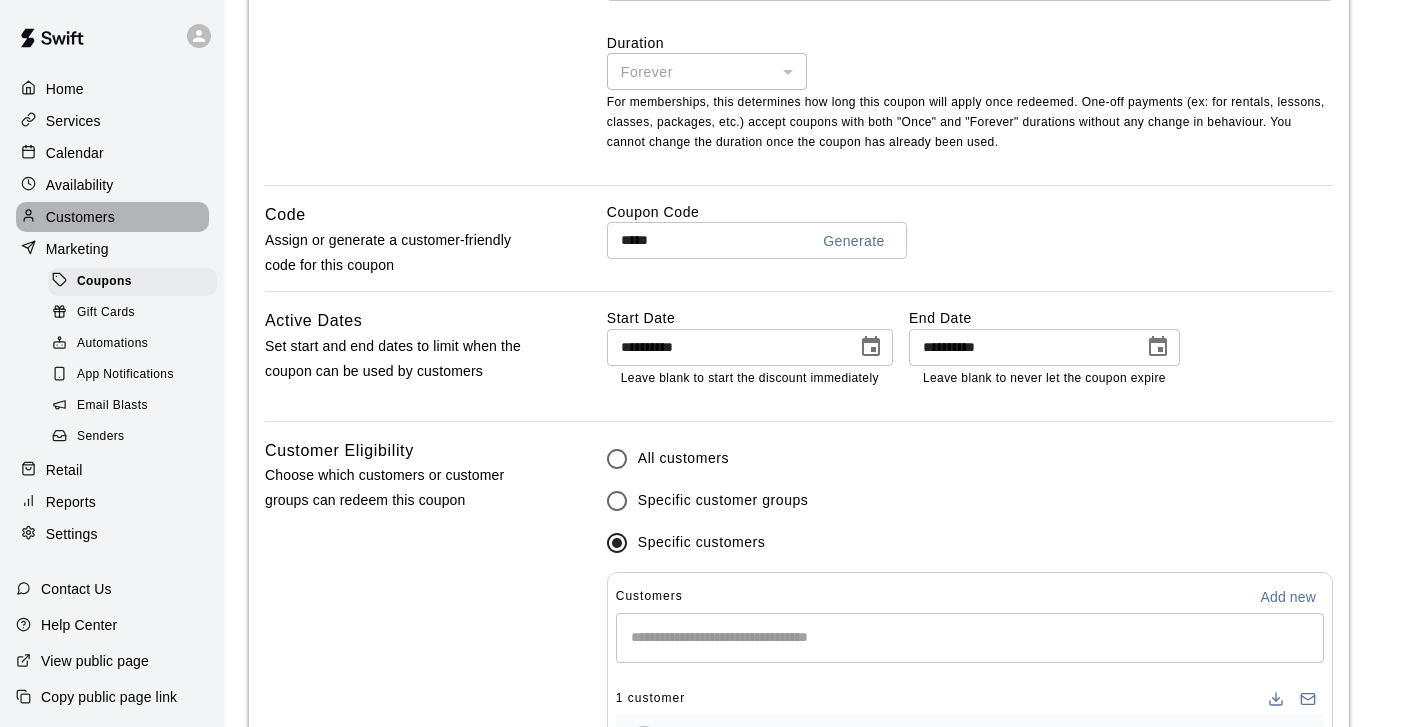 click on "Customers" at bounding box center [80, 217] 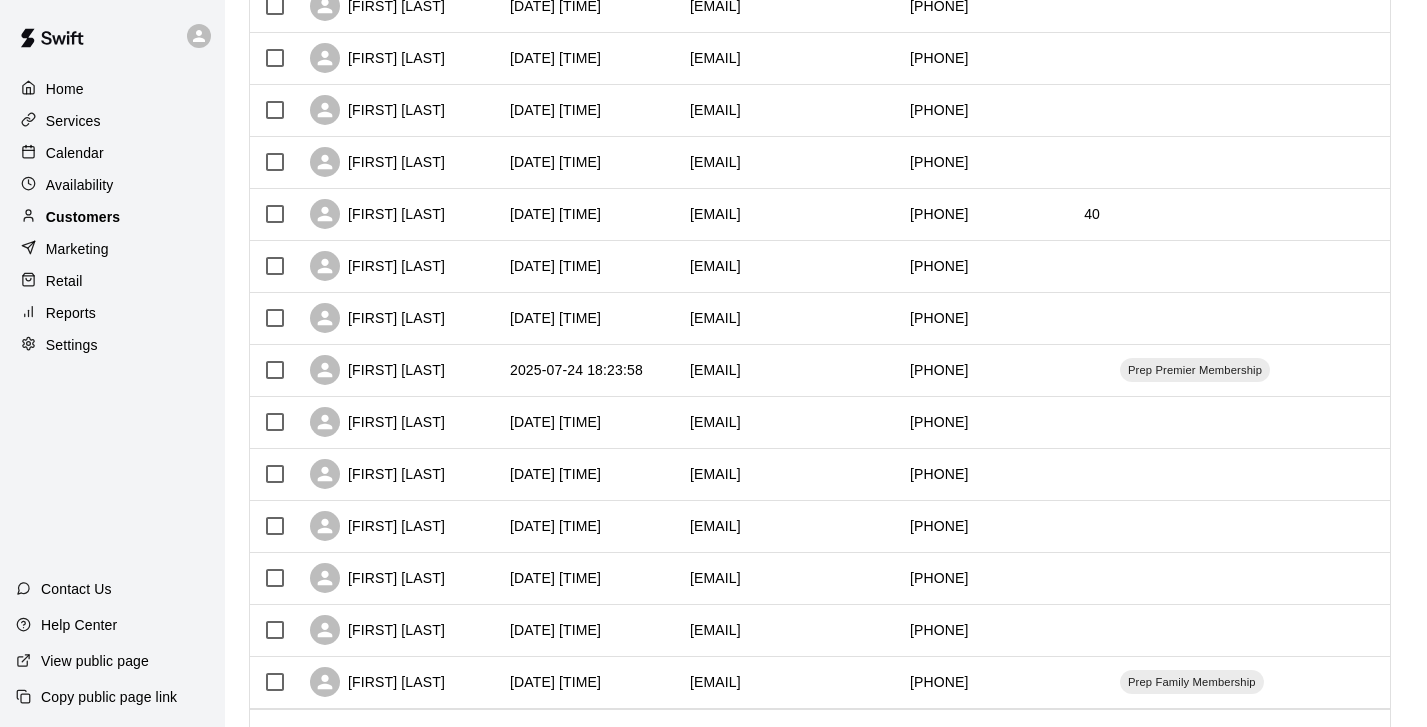 scroll, scrollTop: 0, scrollLeft: 0, axis: both 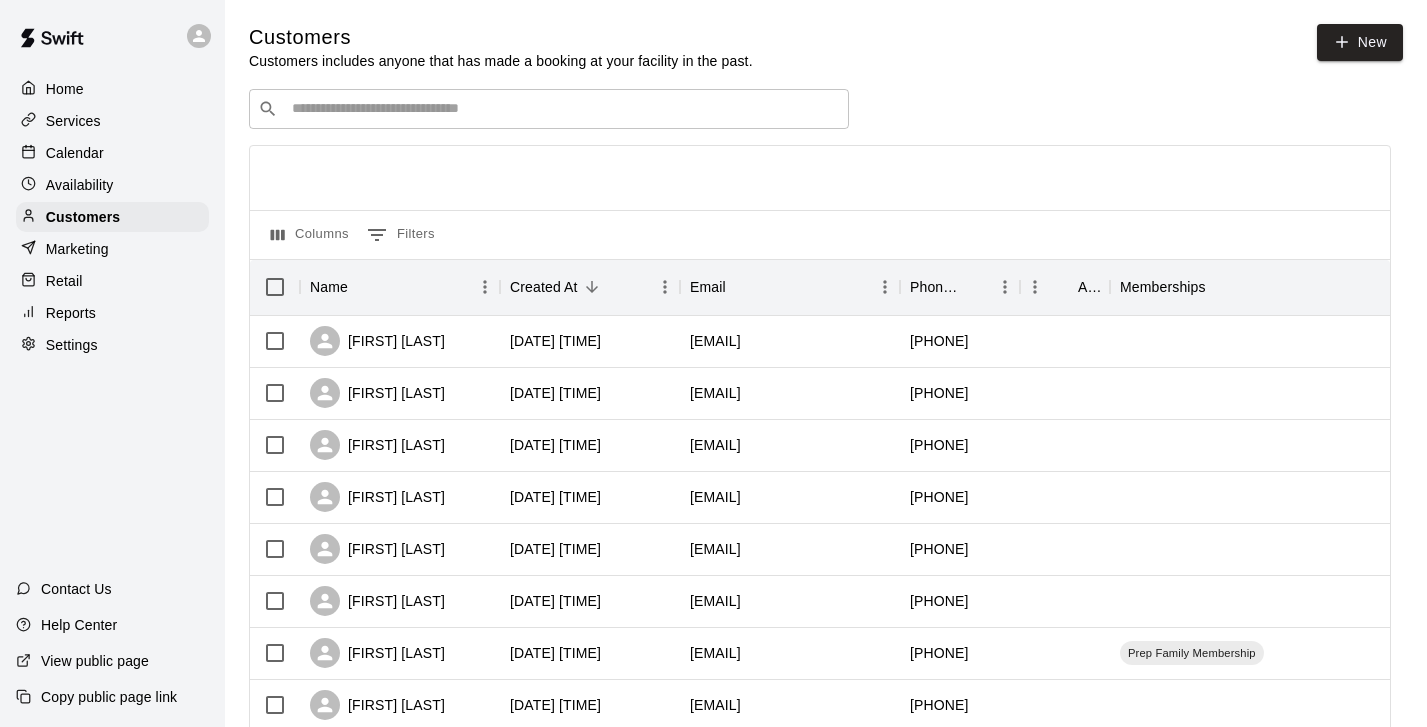 click on "Reports" at bounding box center [71, 313] 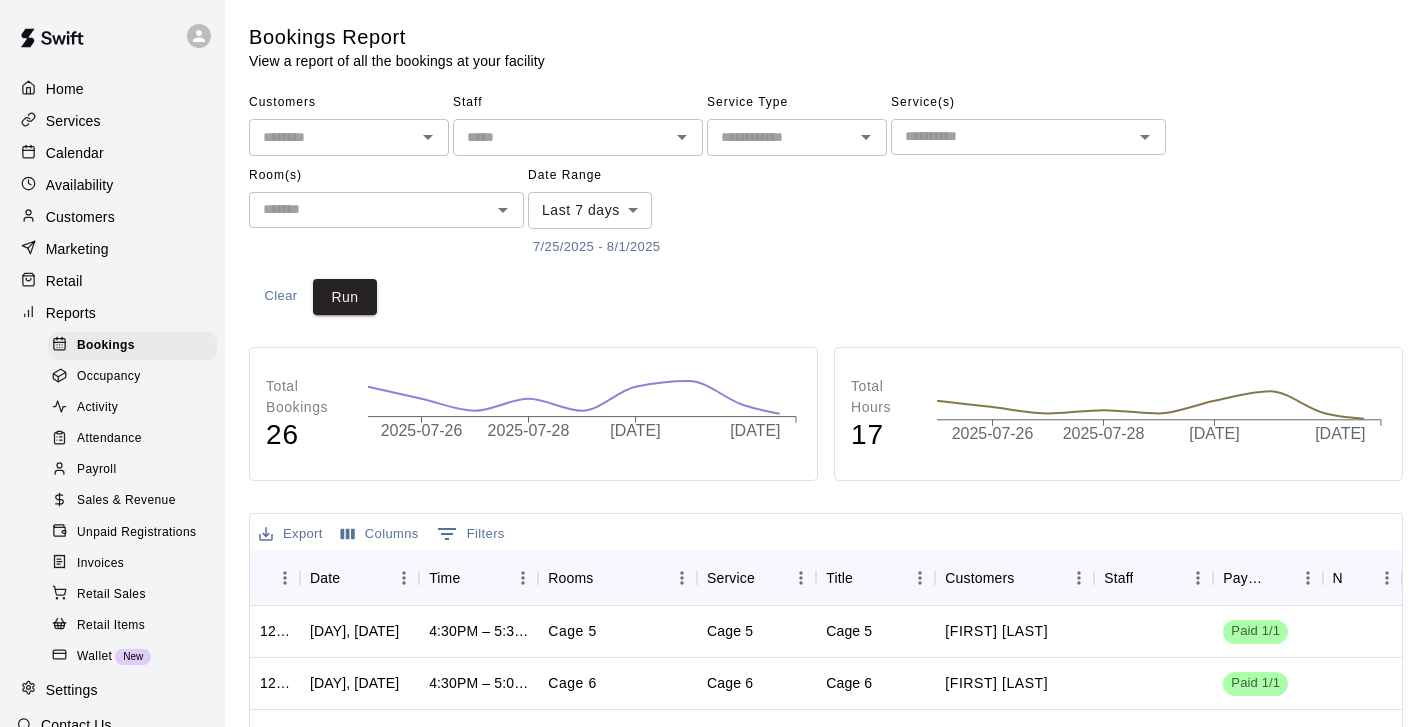 click on "Sales & Revenue" at bounding box center (126, 501) 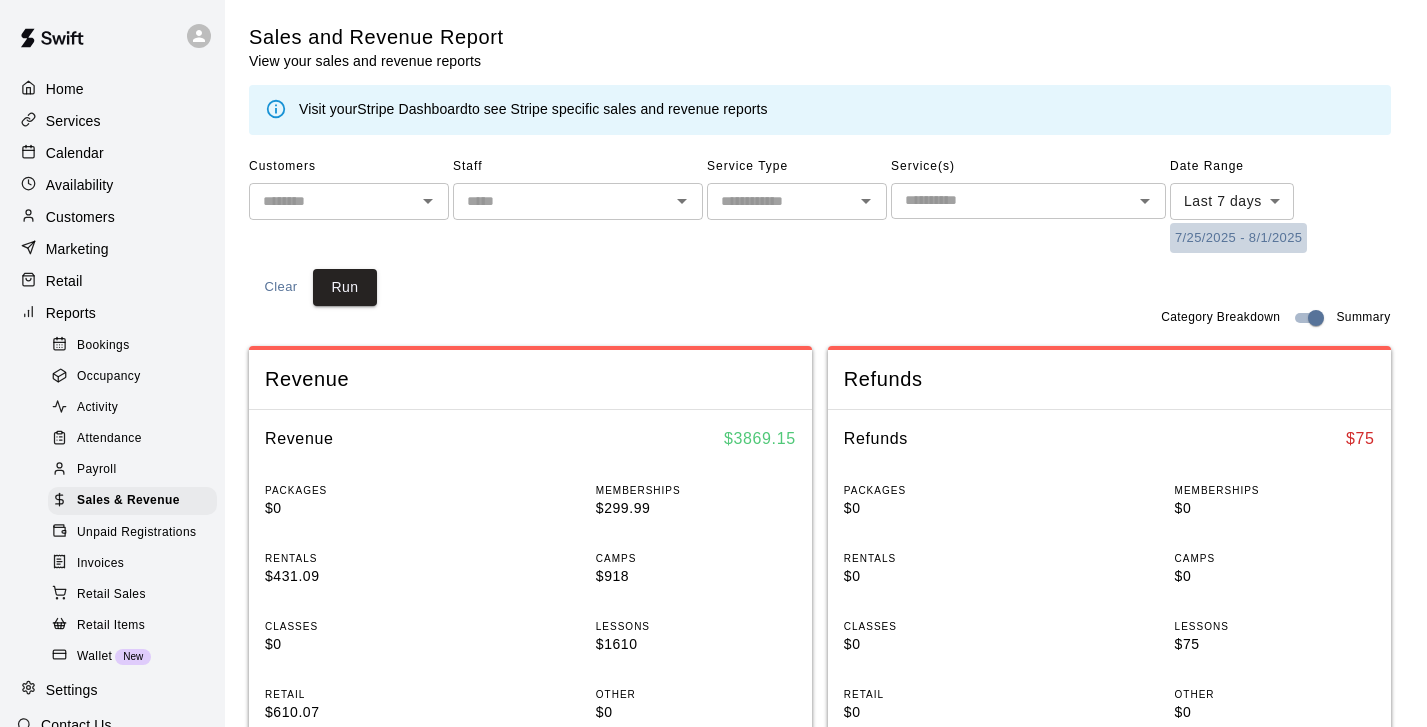 click on "7/25/2025 - 8/1/2025" at bounding box center (1238, 238) 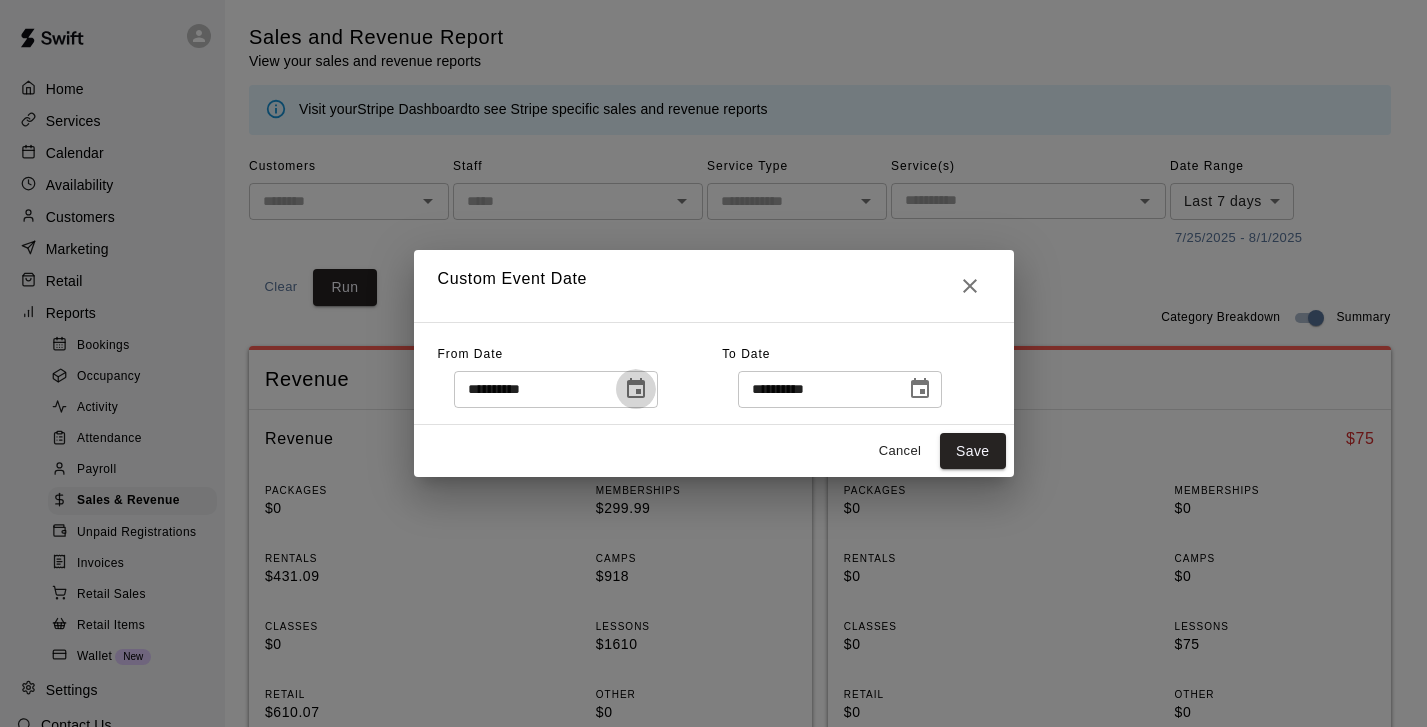 click 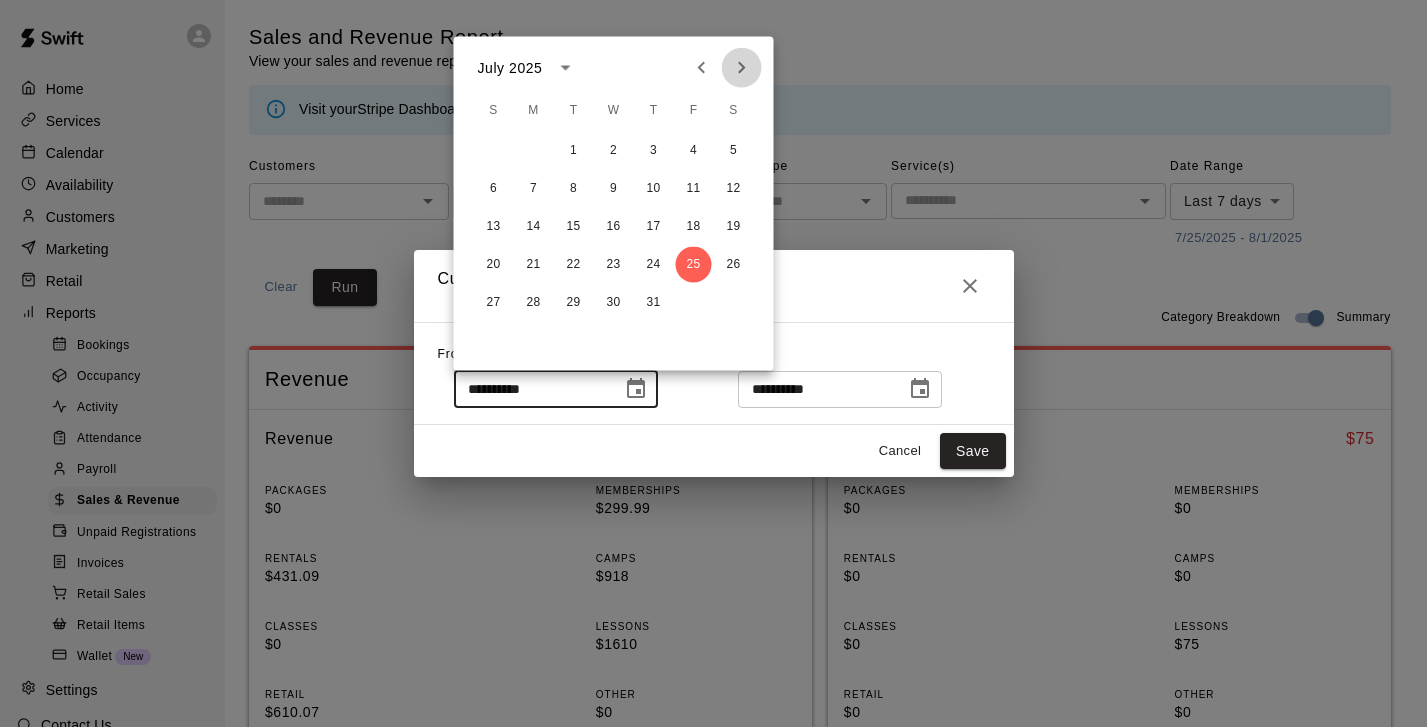 click 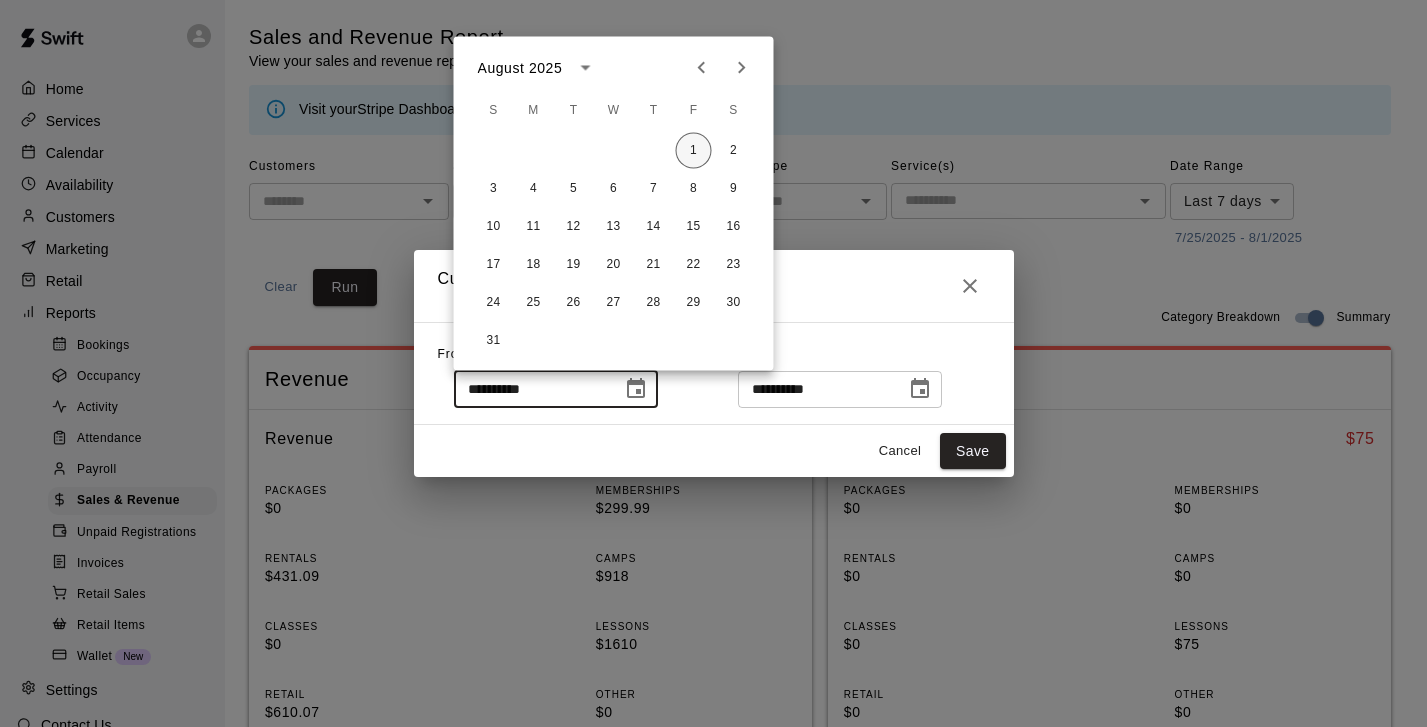 click on "1" at bounding box center (694, 151) 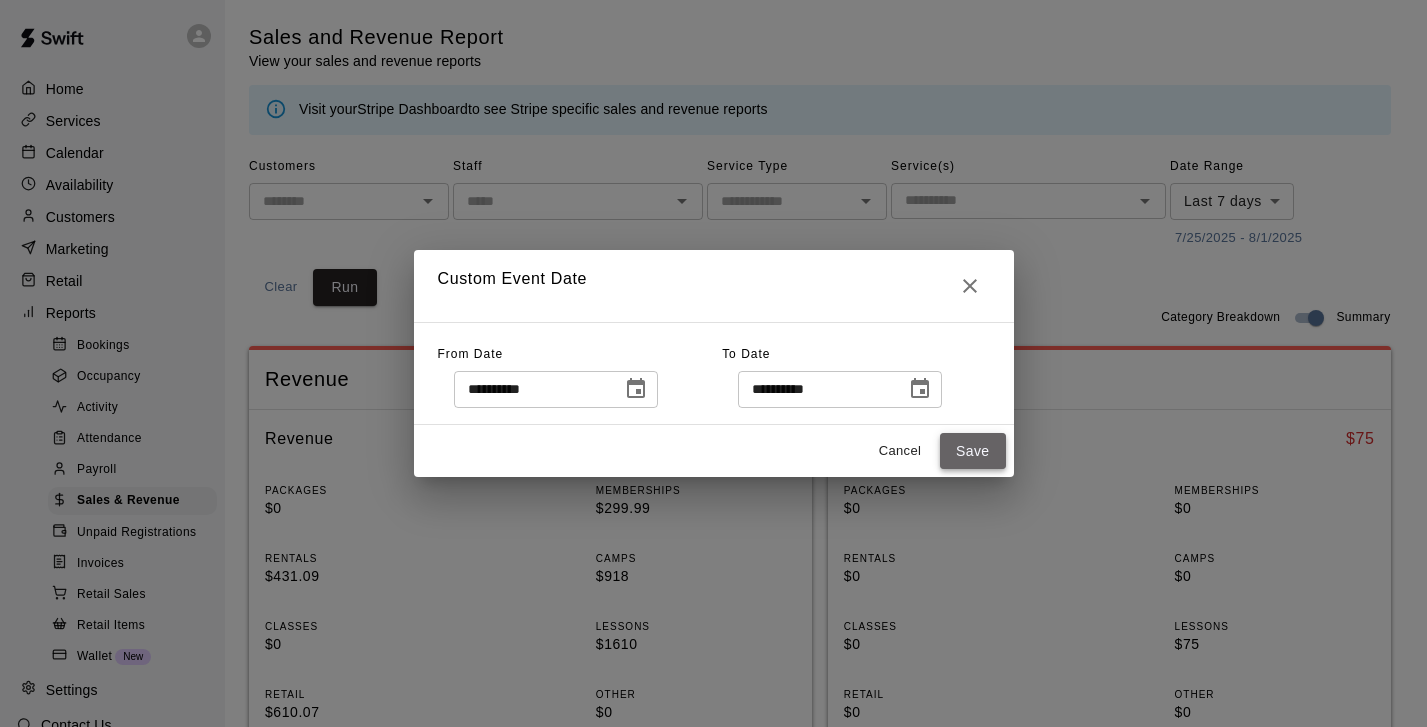 click on "Save" at bounding box center (973, 451) 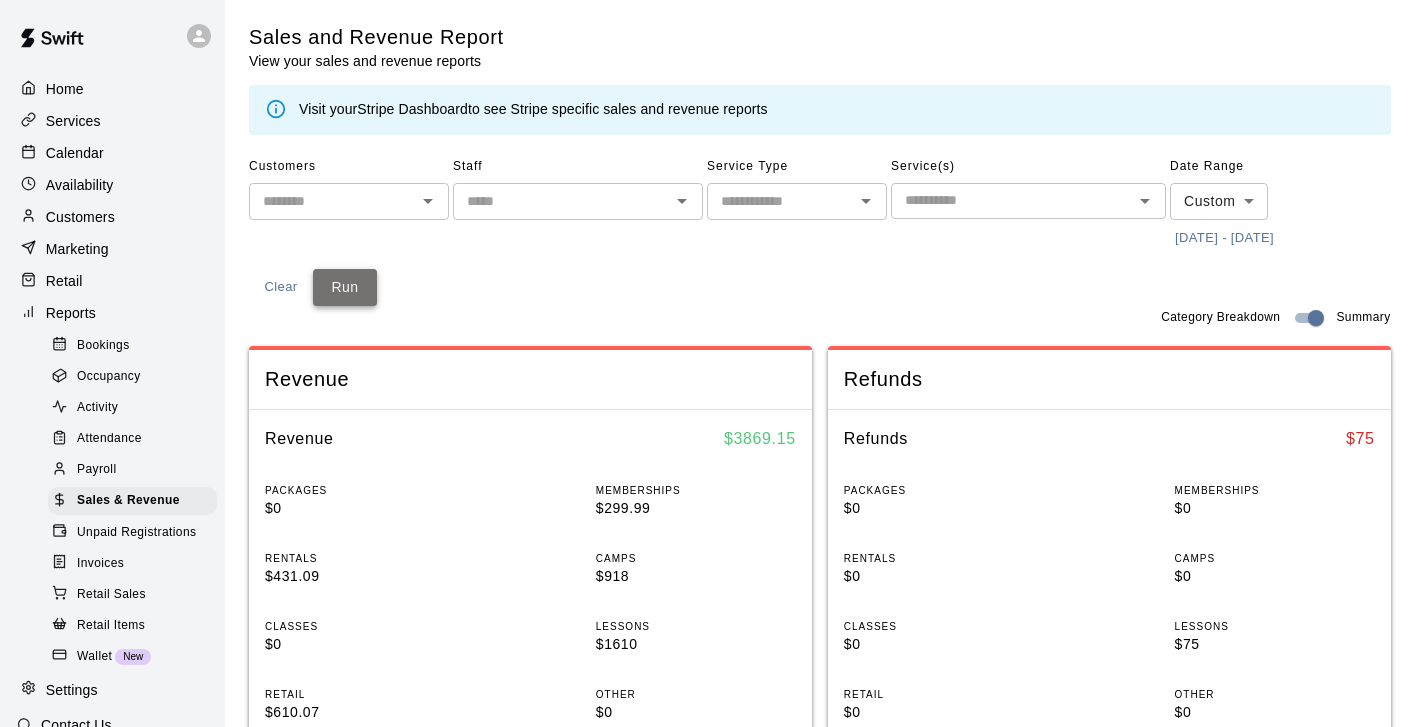 click on "Run" at bounding box center (345, 287) 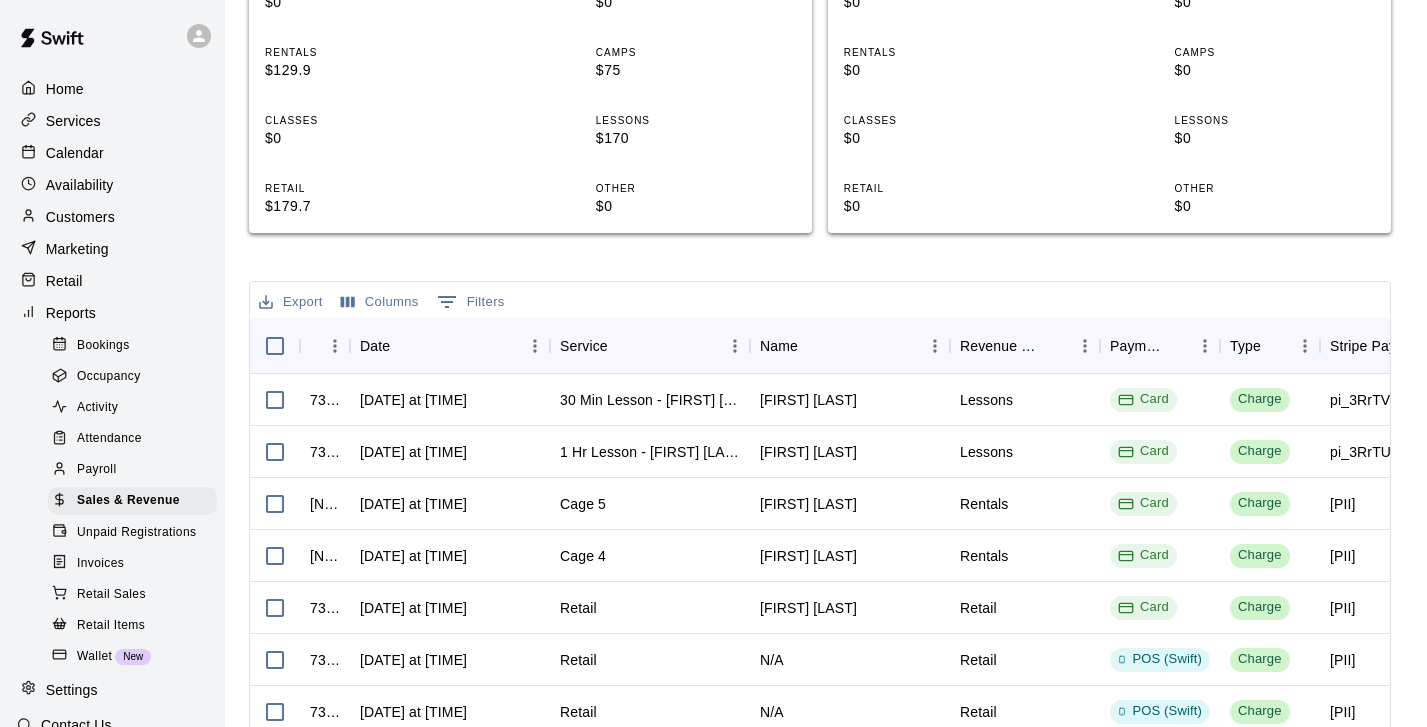 scroll, scrollTop: 508, scrollLeft: 0, axis: vertical 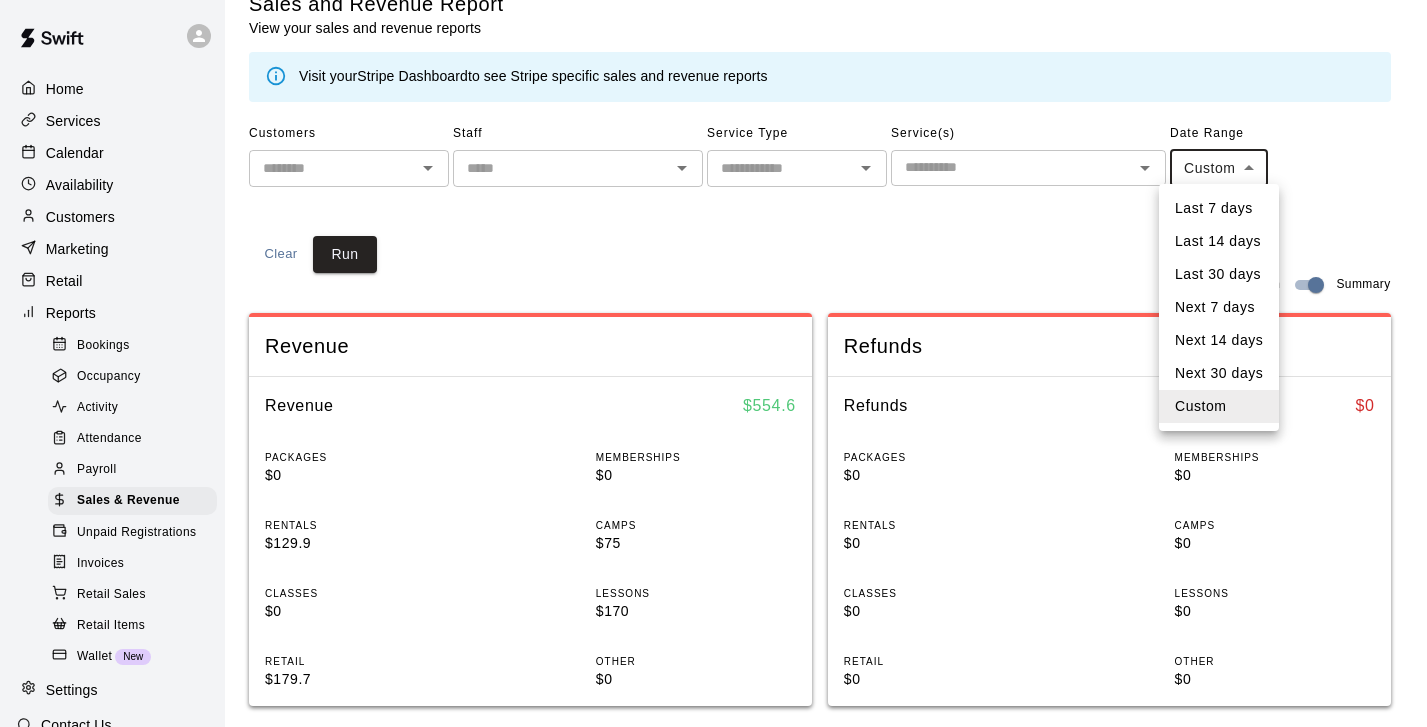 click on "Home Services Calendar Availability Customers Marketing Retail Reports Bookings Occupancy Activity Attendance Payroll Sales & Revenue Unpaid Registrations Invoices Retail Sales Retail Items Wallet New Settings Contact Us Help Center View public page Copy public page link Sales and Revenue Report View your sales and revenue reports Visit your Stripe Dashboard to see Stripe specific sales and revenue reports Customers Staff Service Type Service(s) Date Range Custom ****** [DATE] - [DATE] Clear Run Category Breakdown Summary Revenue Revenue $ 554.6 PACKAGES $0 MEMBERSHIPS $0 RENTALS $129.9 CAMPS $75 CLASSES $0 LESSONS $170 RETAIL $179.7 OTHER $0 Refunds Refunds $ 0 PACKAGES $0 MEMBERSHIPS $0 RENTALS $0 CAMPS $0 CLASSES $0 LESSONS $0 RETAIL $0 OTHER $0 Export Columns 0 Filters InvoiceId Date Service Name Revenue Category Payment Method Type Stripe Payment Id Coupon Status Subtotal 731677 [DATE] at [TIME] 30 Min Lesson - [FIRST] [LAST] Tammy Sorg Lessons Card Charge N/A Paid N/A" at bounding box center (713, 714) 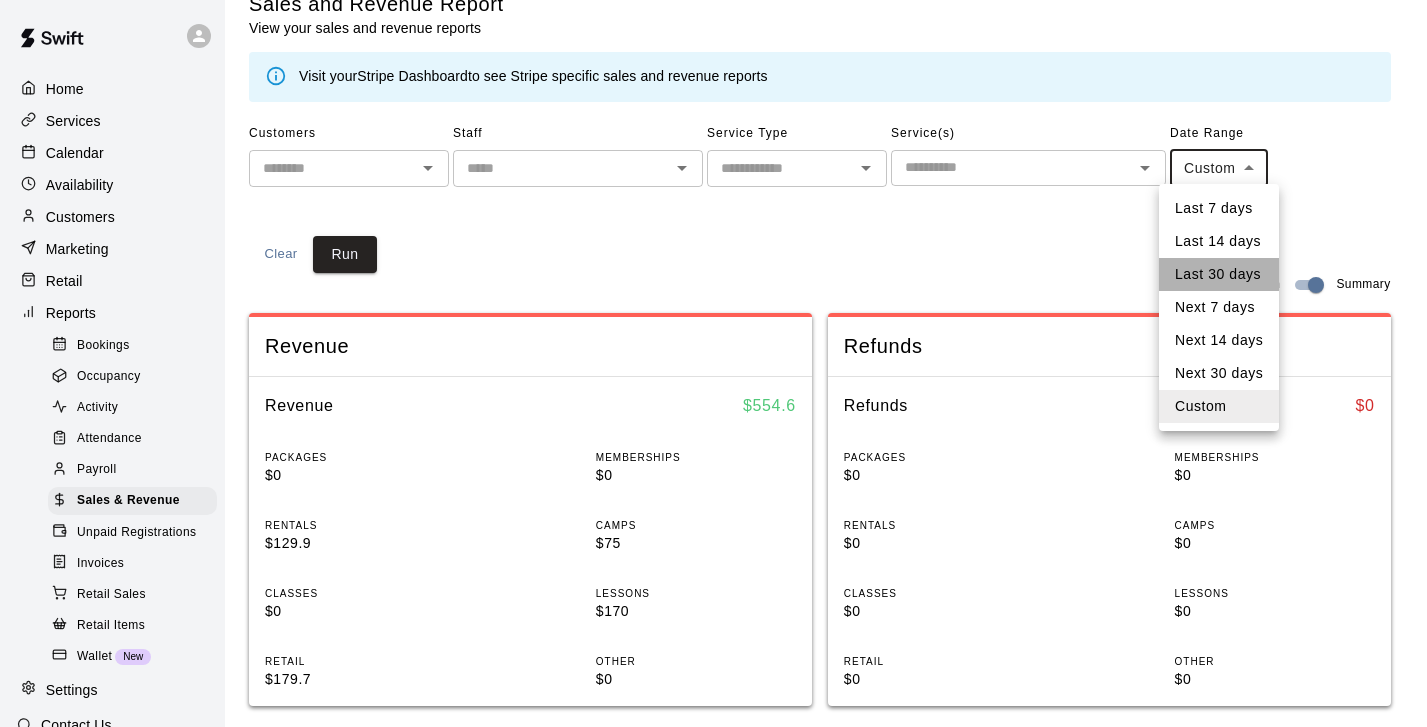 click on "Last 30 days" at bounding box center [1219, 274] 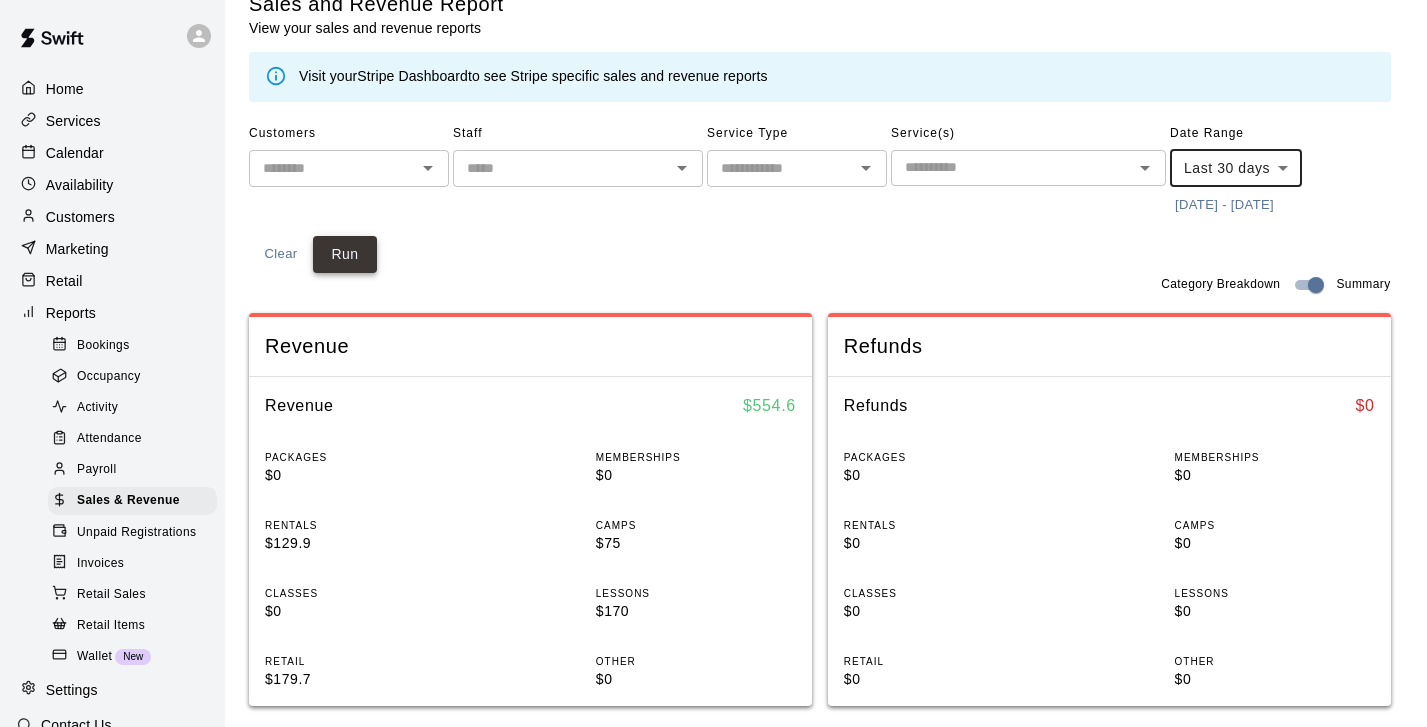 click on "Run" at bounding box center [345, 254] 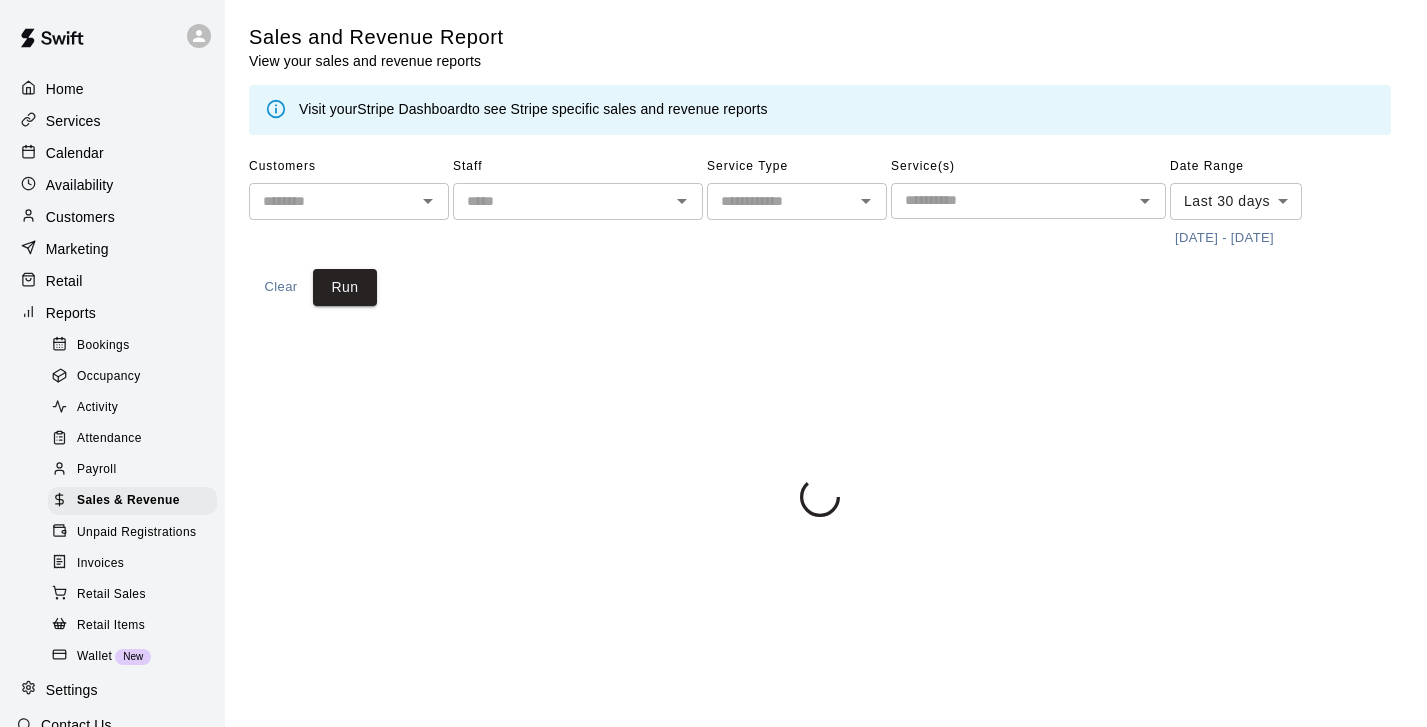scroll, scrollTop: 0, scrollLeft: 0, axis: both 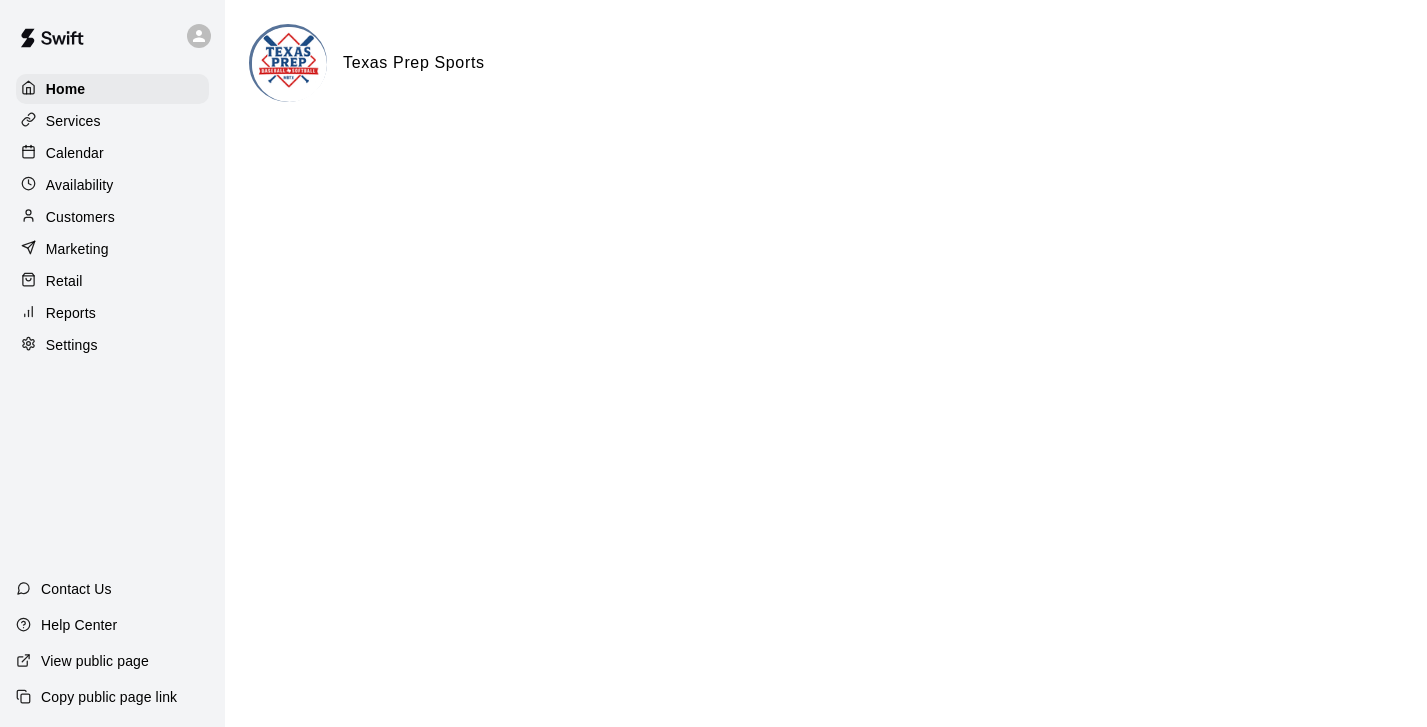 click on "Calendar" at bounding box center (112, 153) 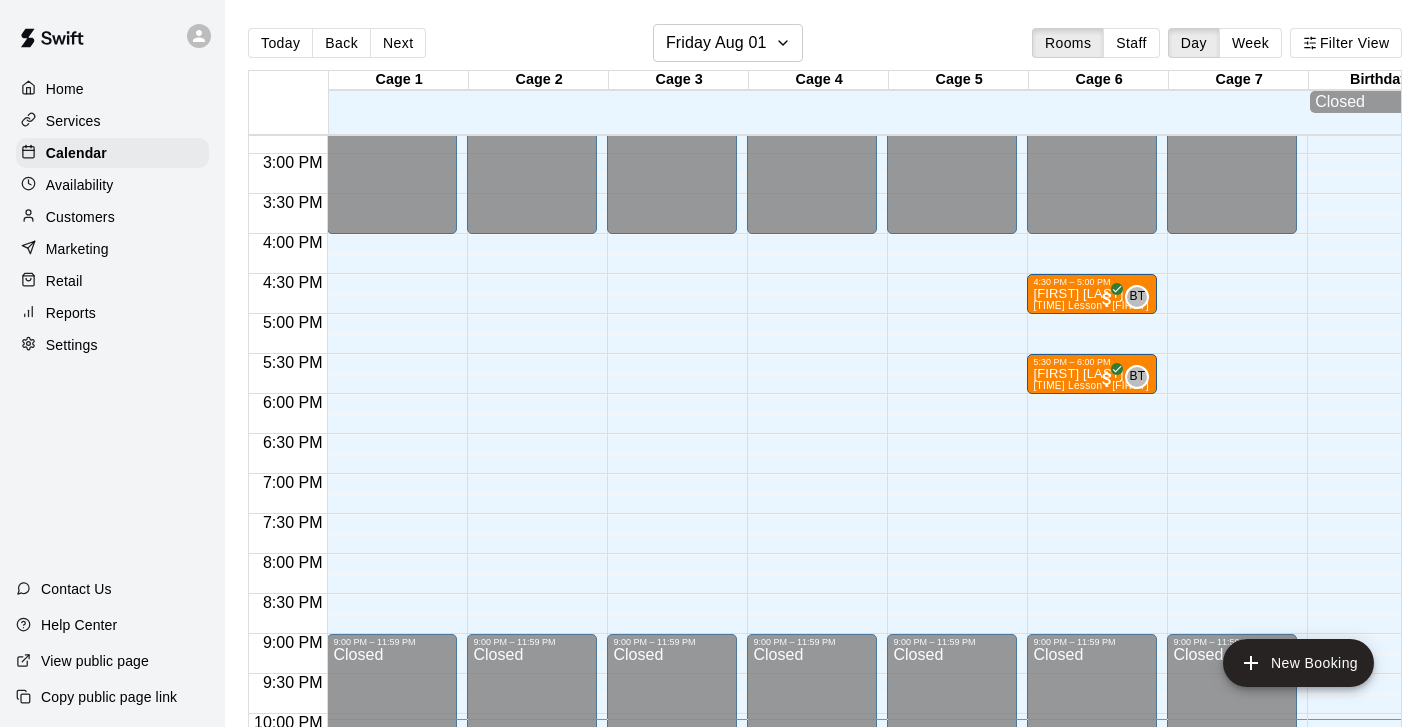 scroll, scrollTop: 1178, scrollLeft: 0, axis: vertical 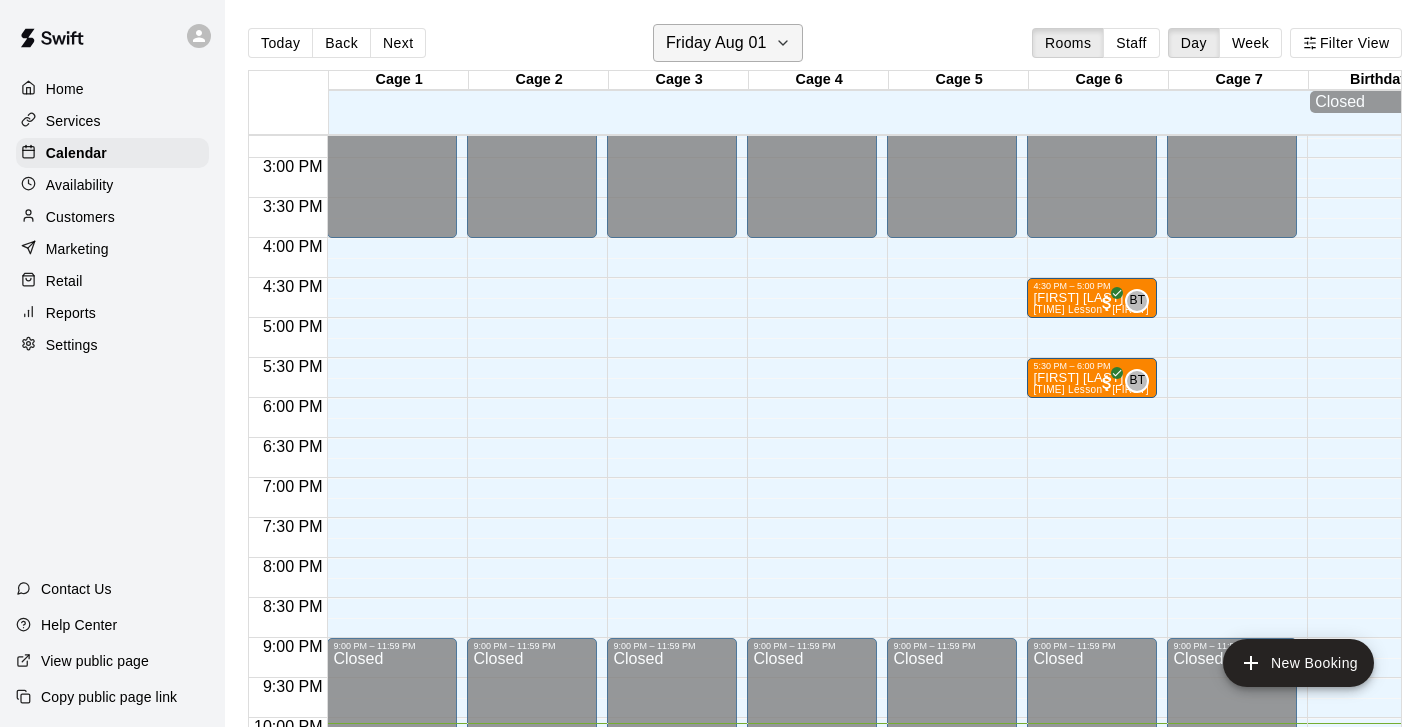 click 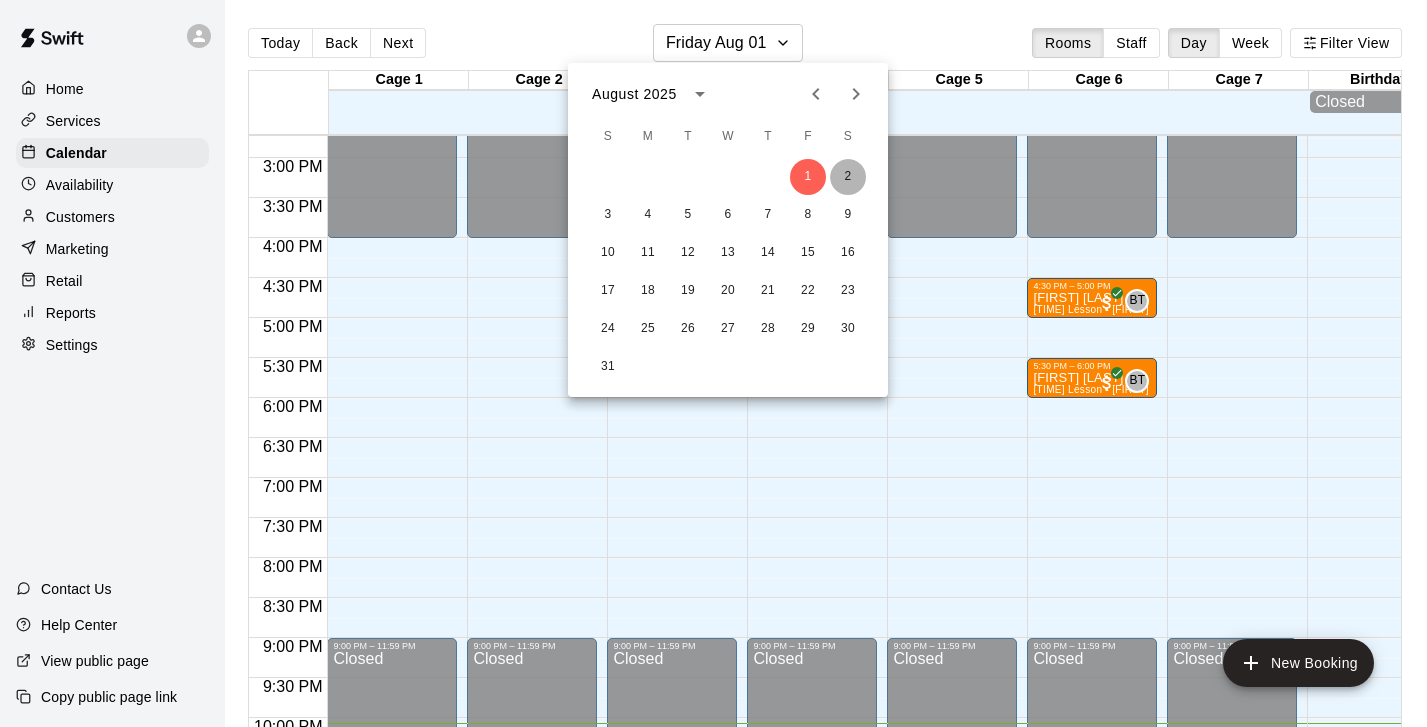 click on "2" at bounding box center (848, 177) 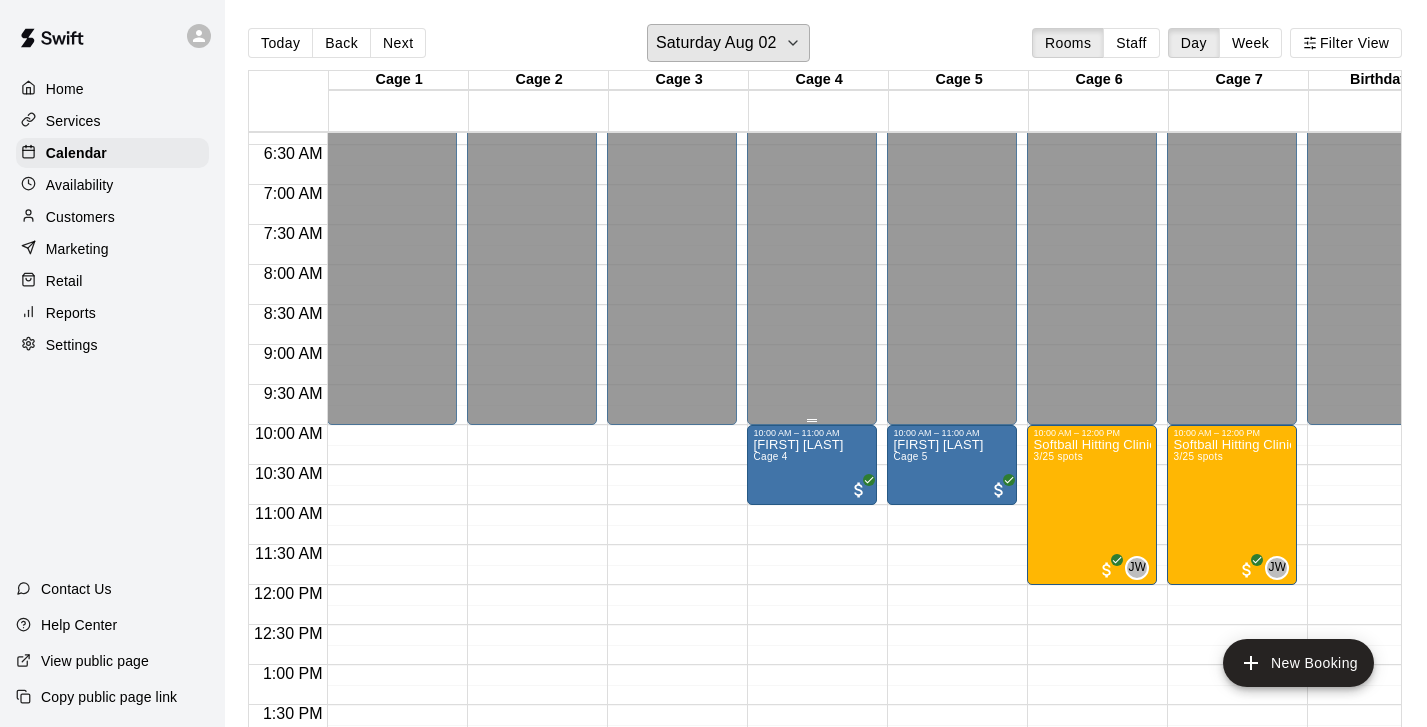 scroll, scrollTop: 501, scrollLeft: 1, axis: both 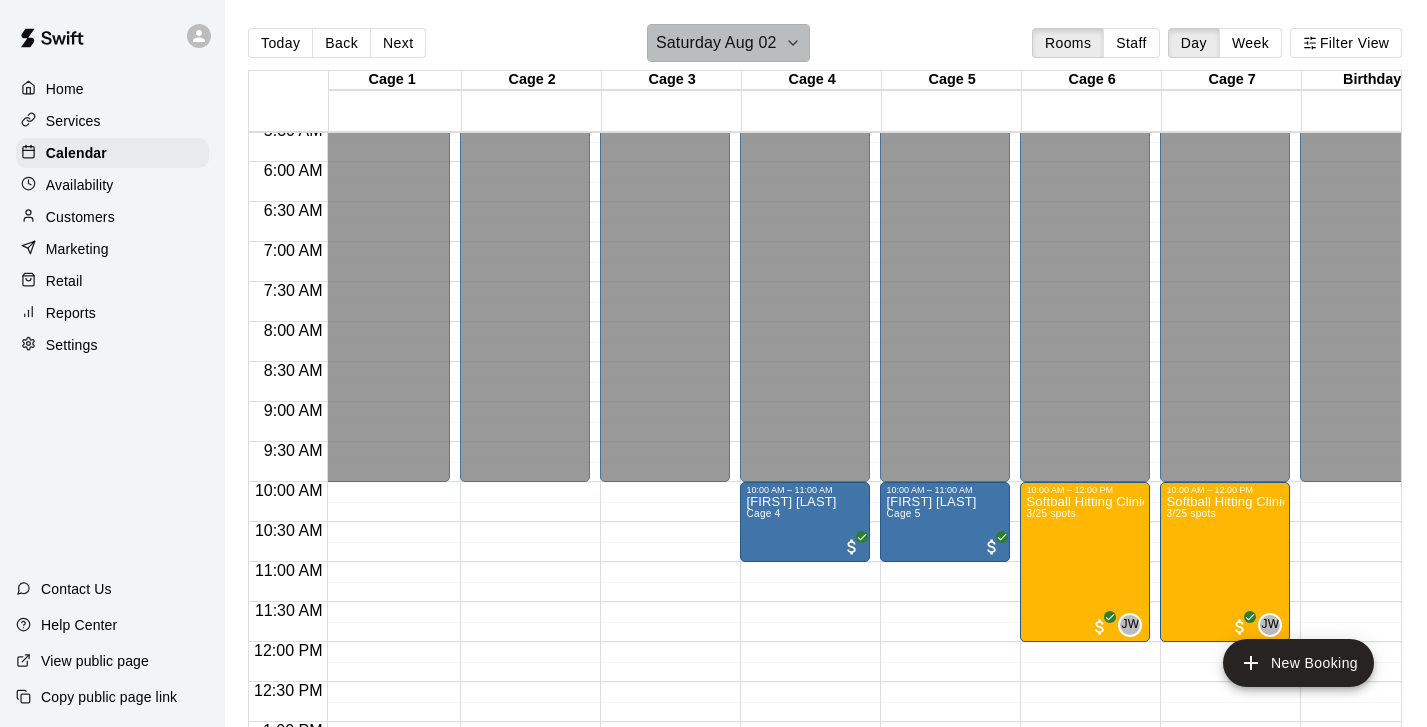 click 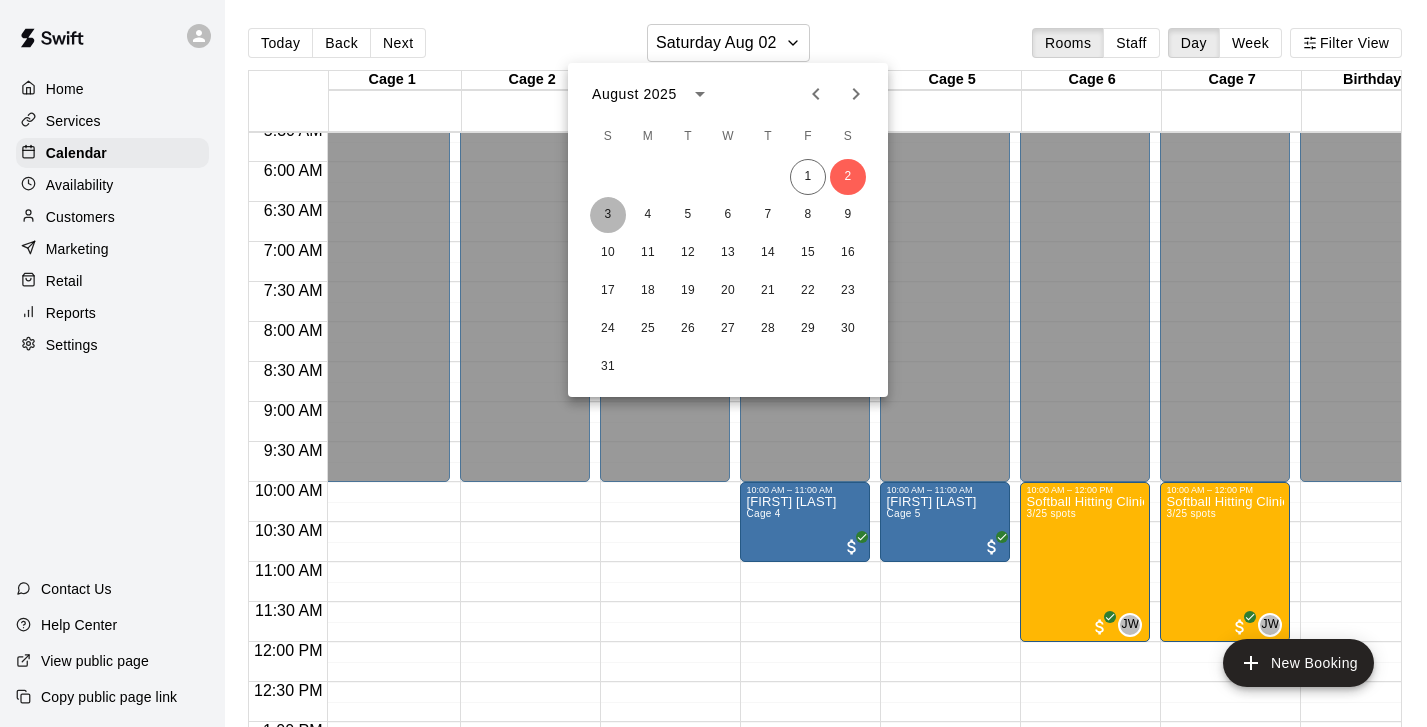 click on "3" at bounding box center [608, 215] 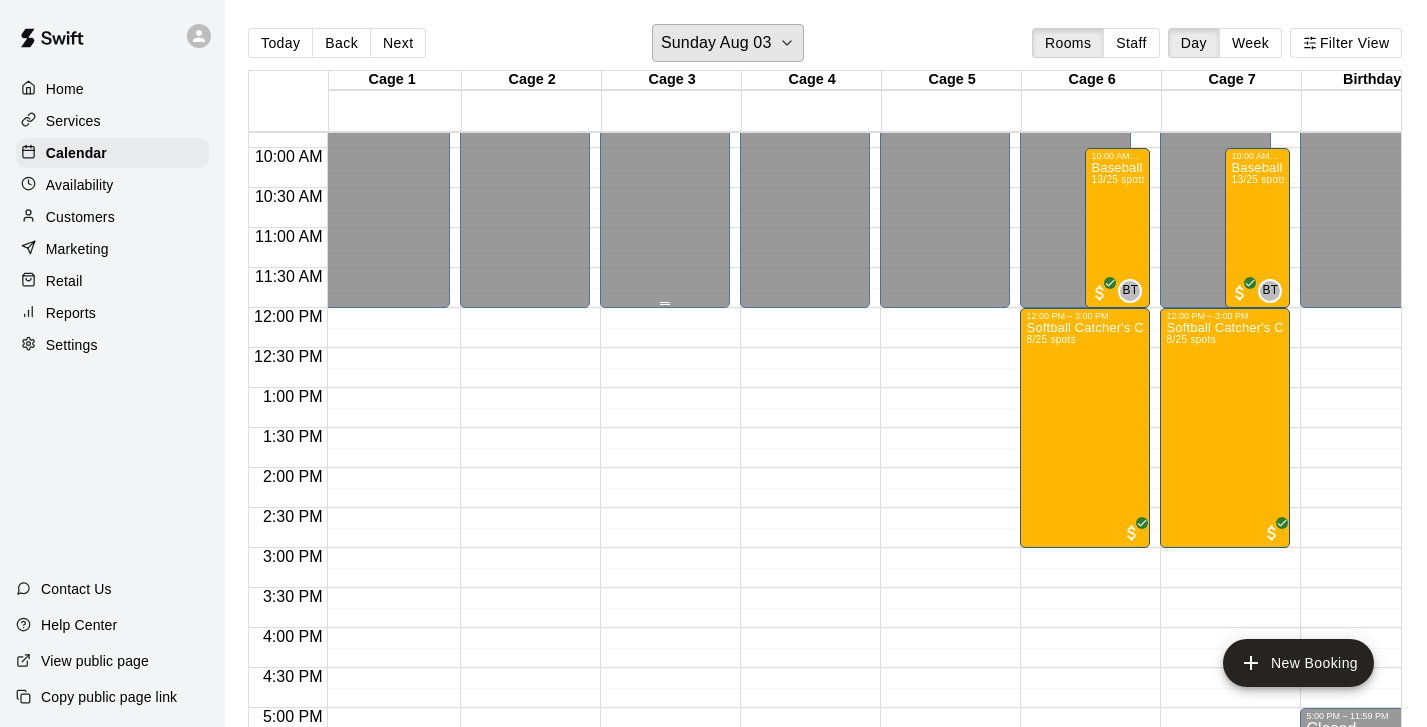 scroll, scrollTop: 789, scrollLeft: 5, axis: both 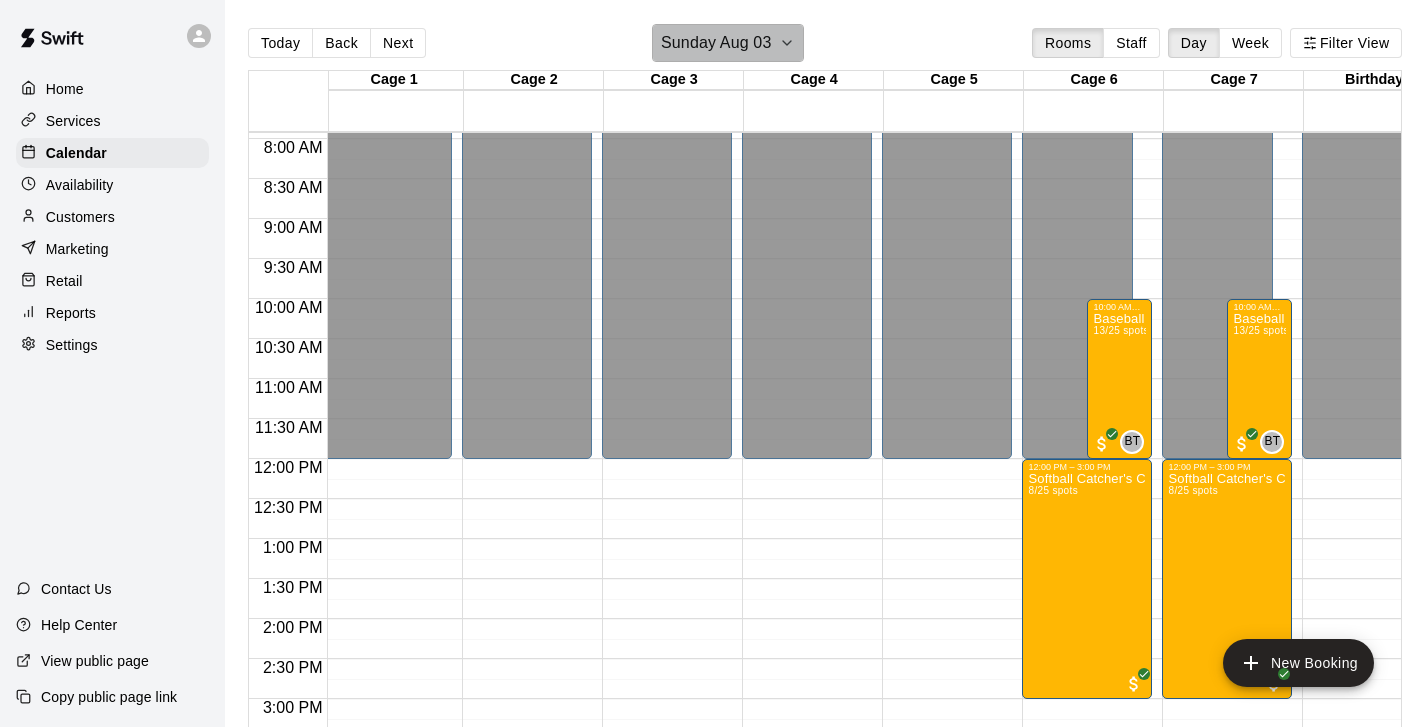 click 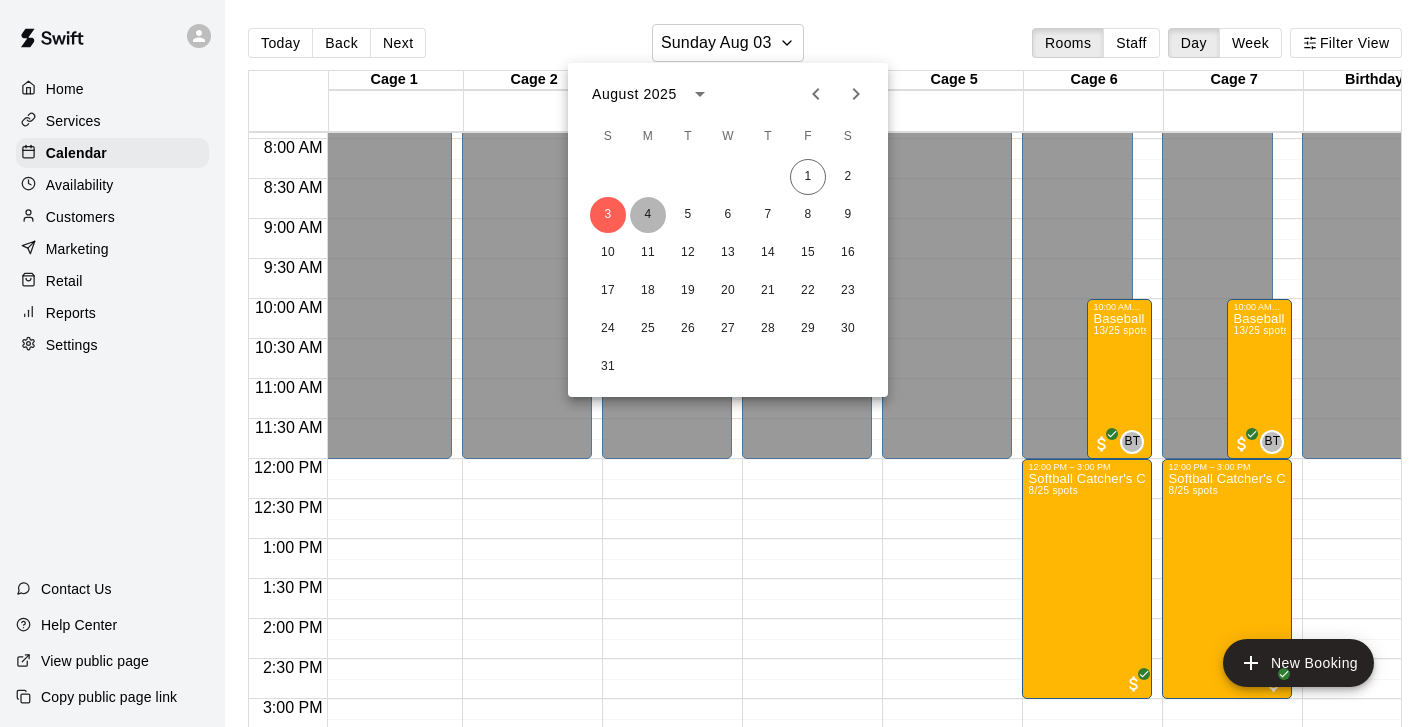 click on "4" at bounding box center [648, 215] 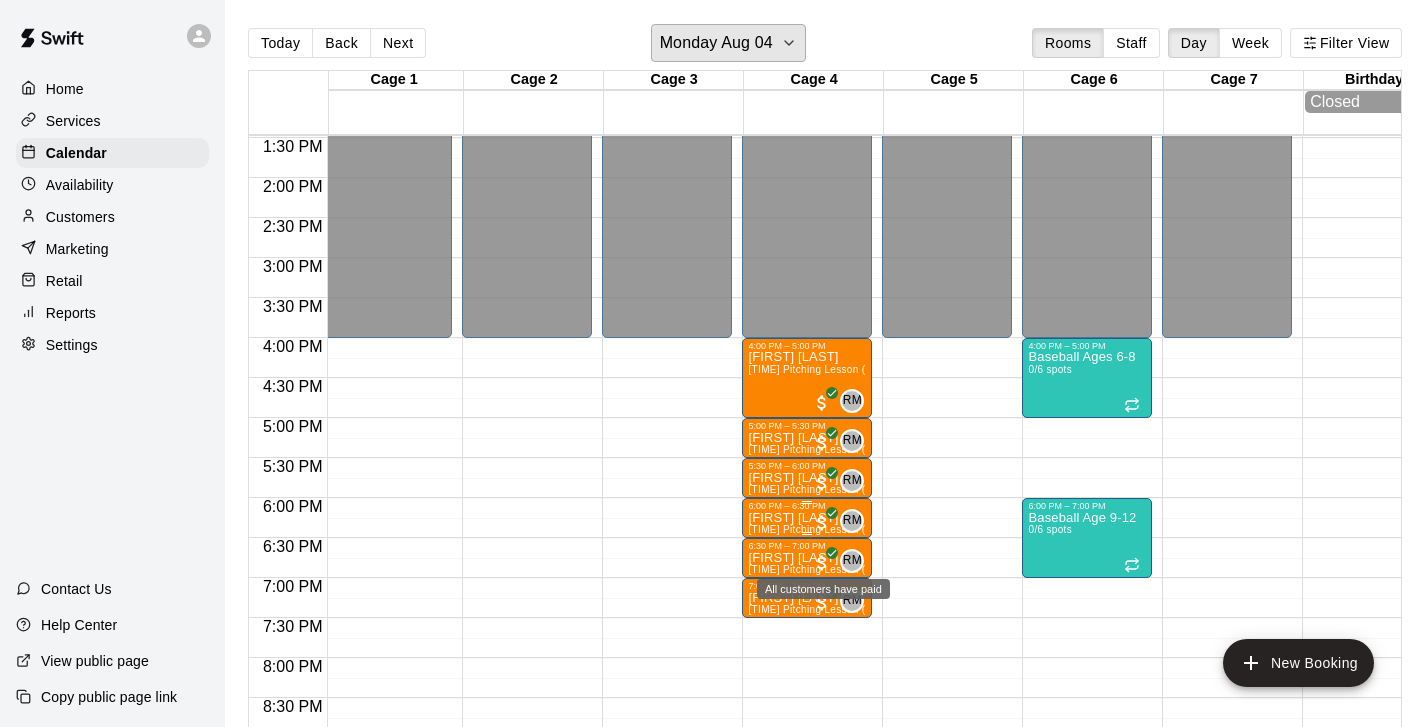scroll, scrollTop: 1077, scrollLeft: 6, axis: both 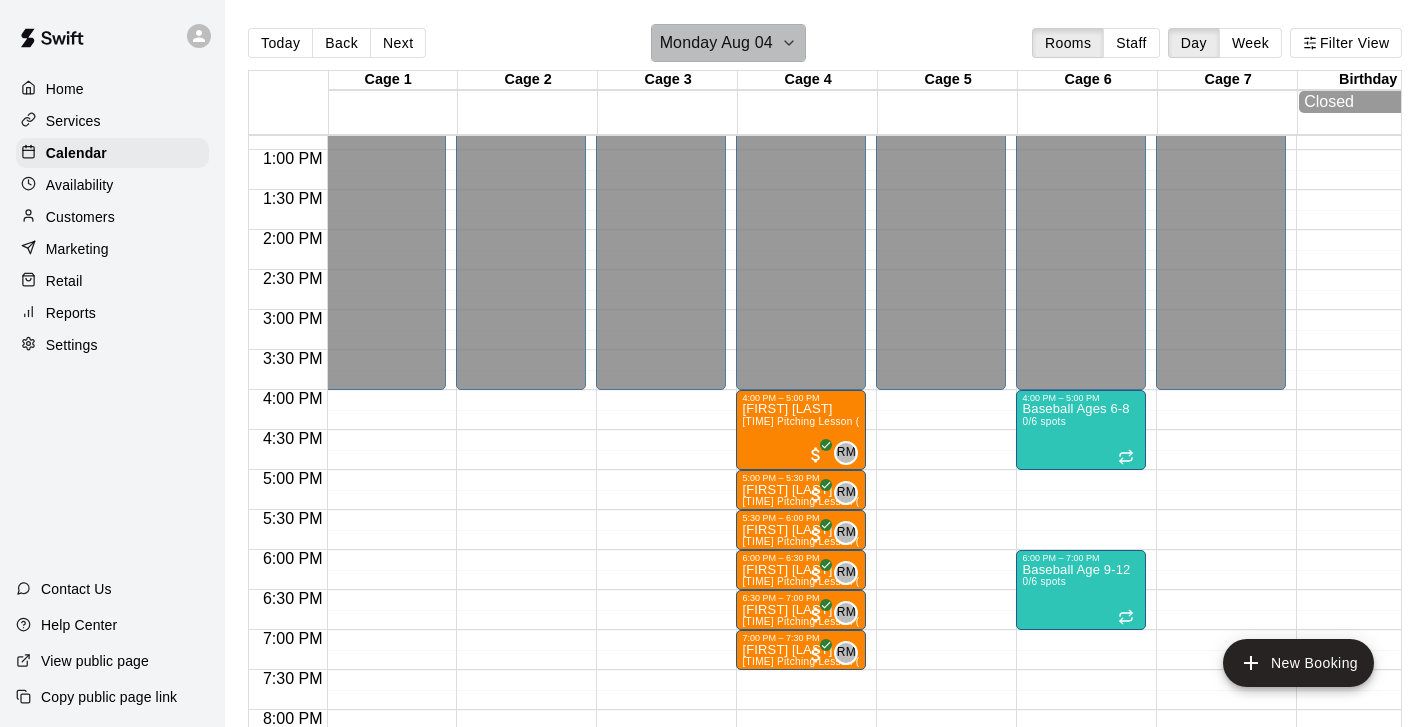 click on "Monday Aug 04" at bounding box center (716, 43) 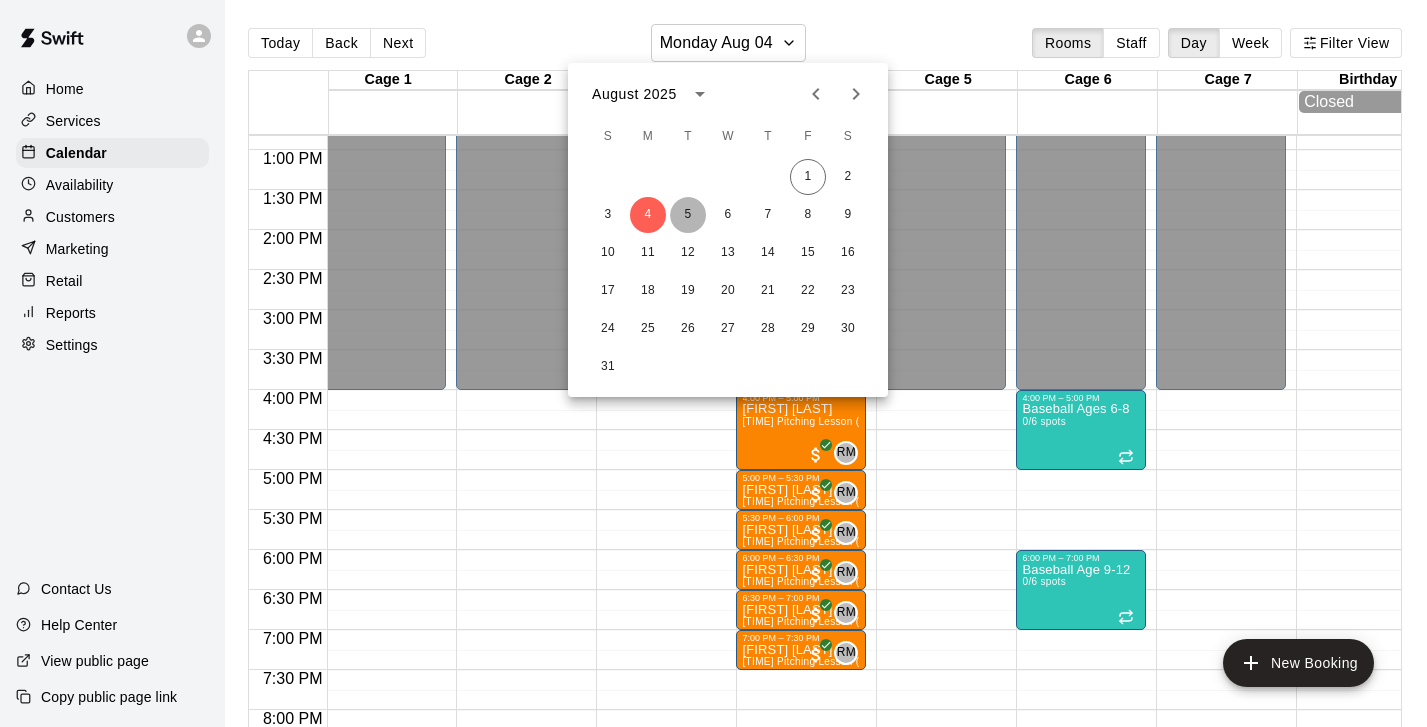 click on "5" at bounding box center (688, 215) 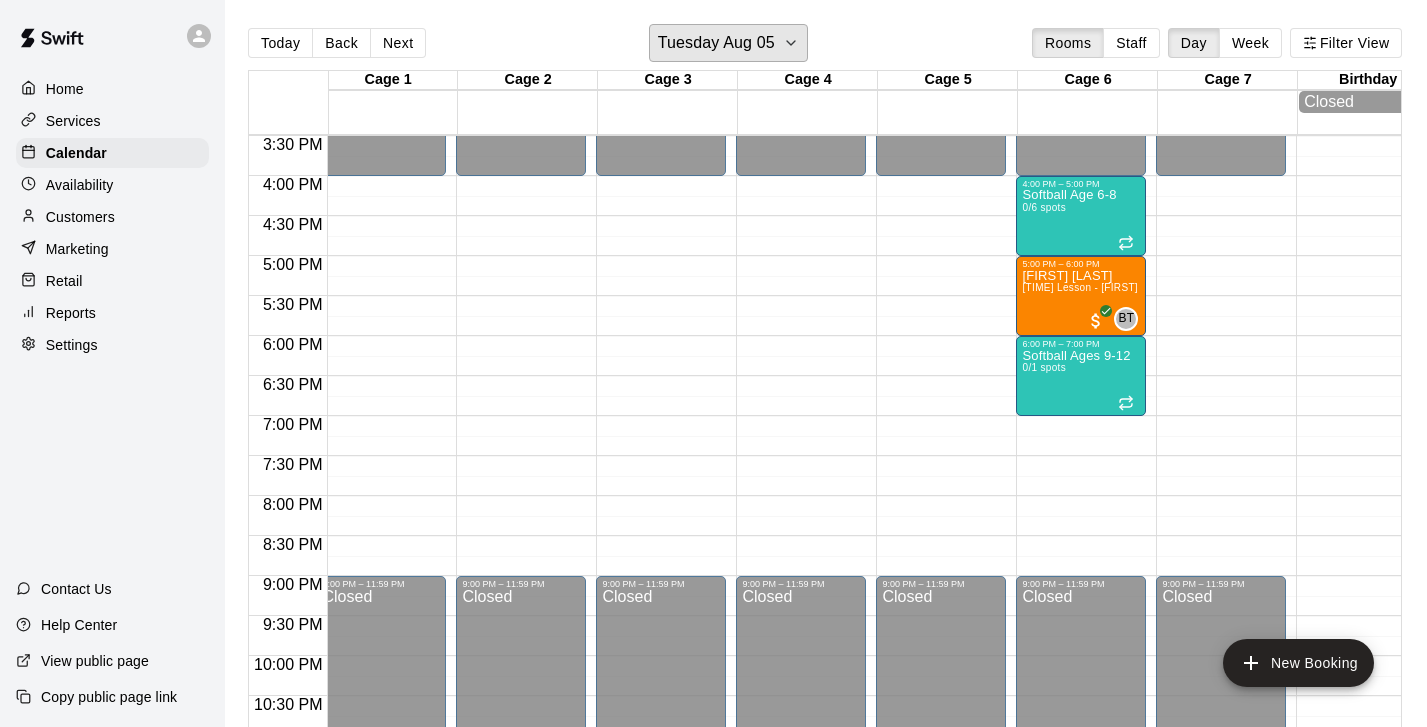 scroll, scrollTop: 1209, scrollLeft: 12, axis: both 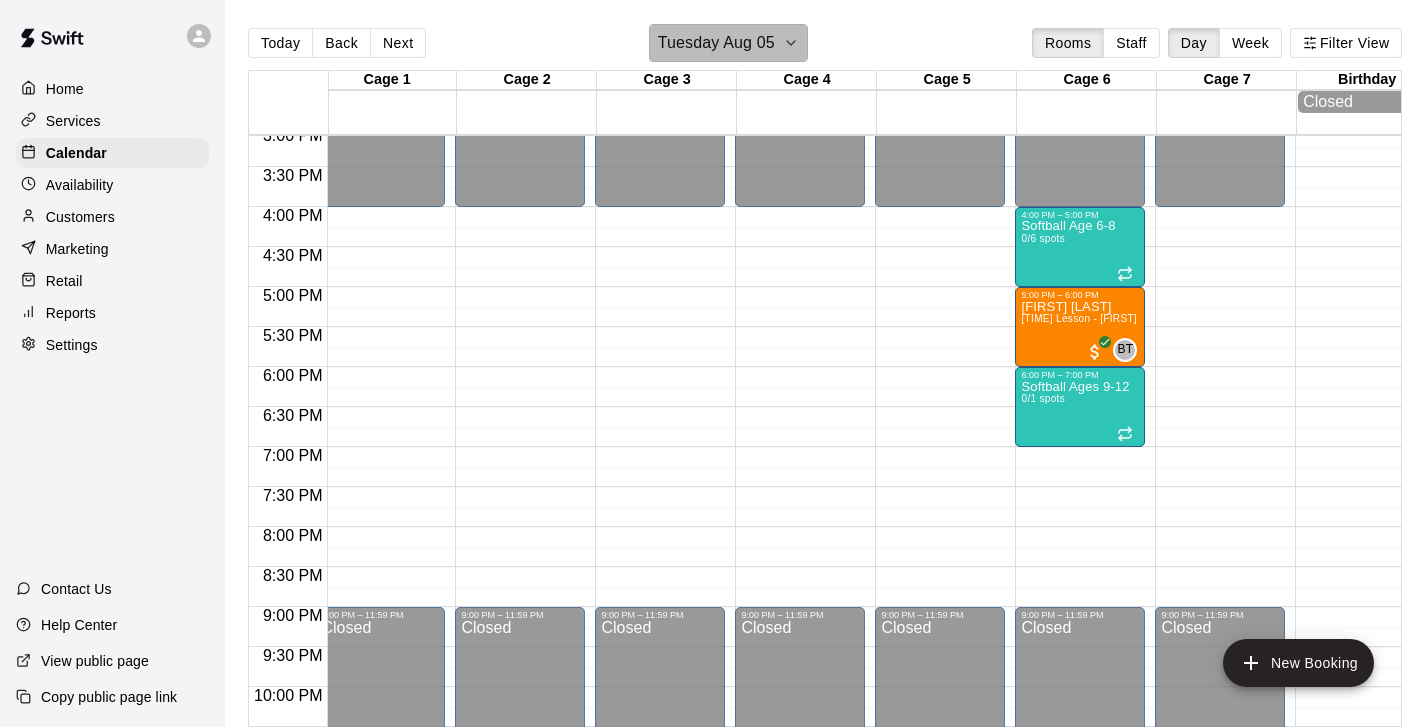 click 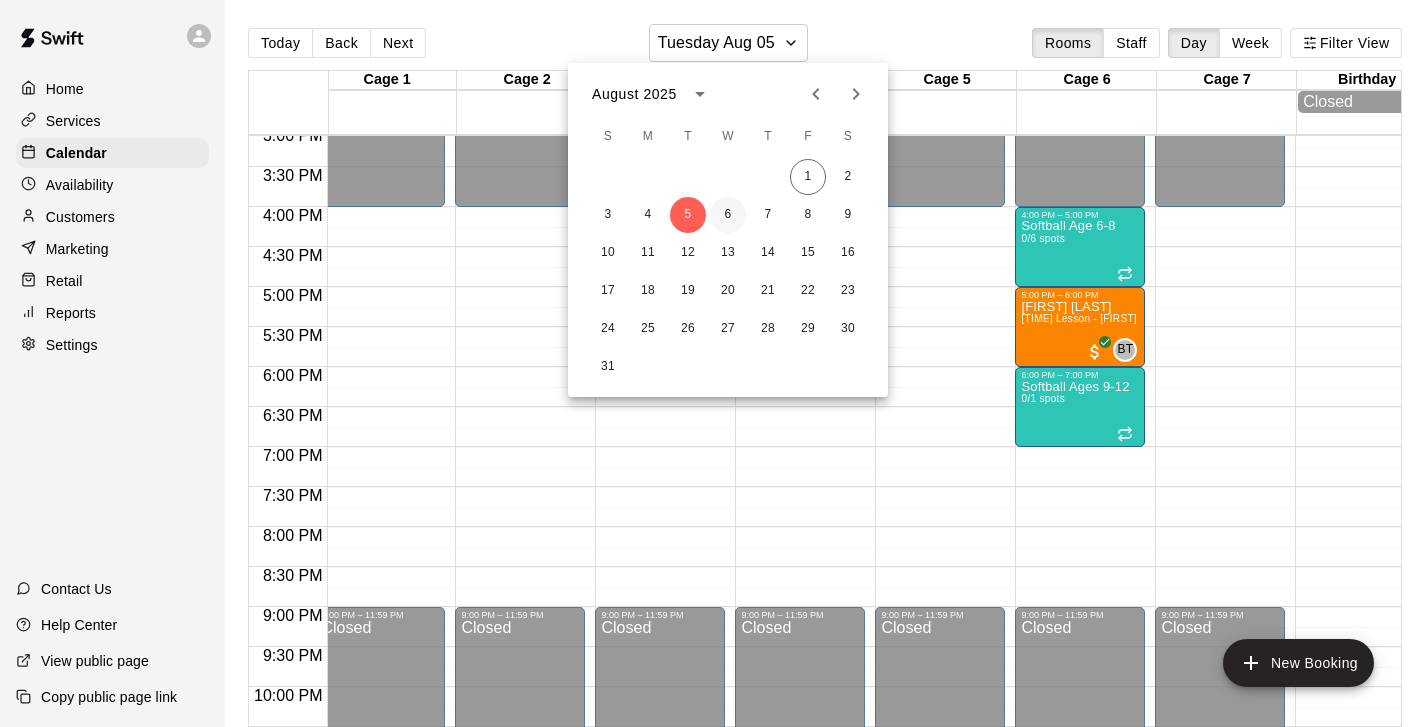 click on "6" at bounding box center [728, 215] 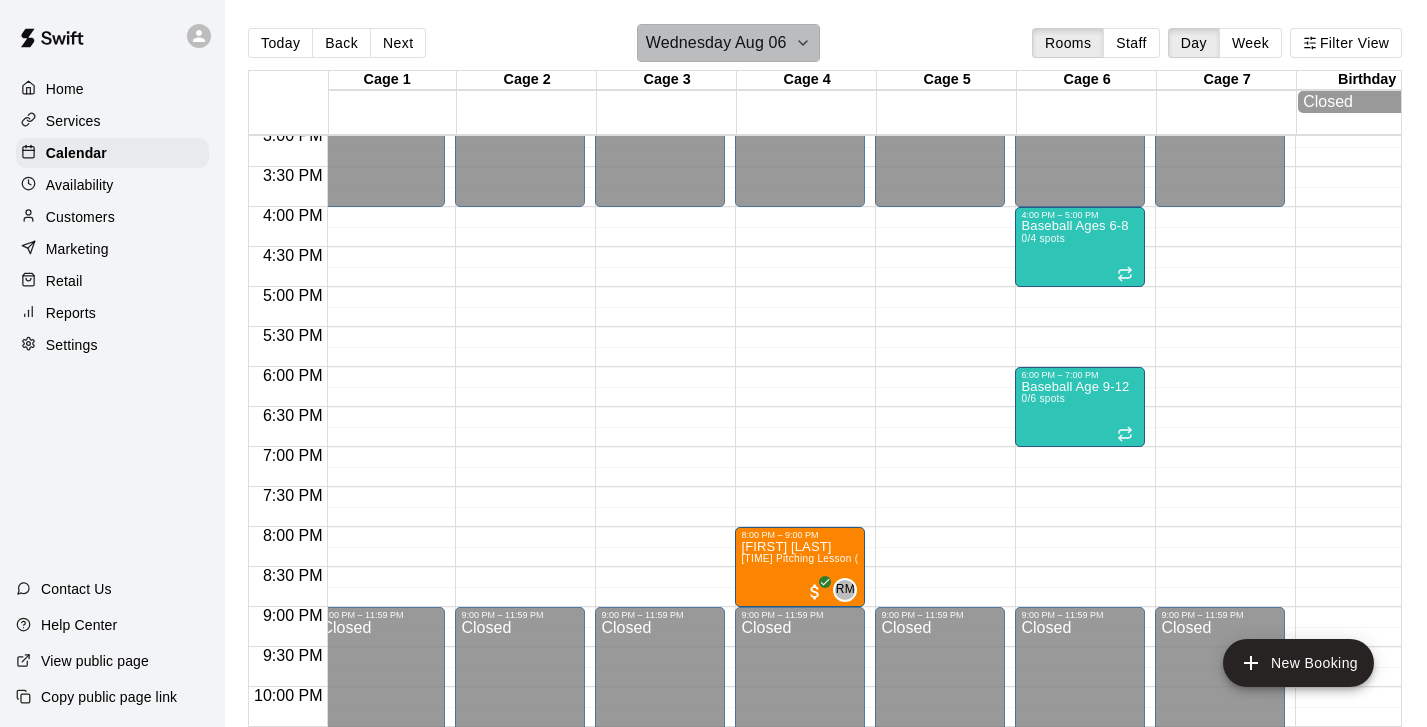 click 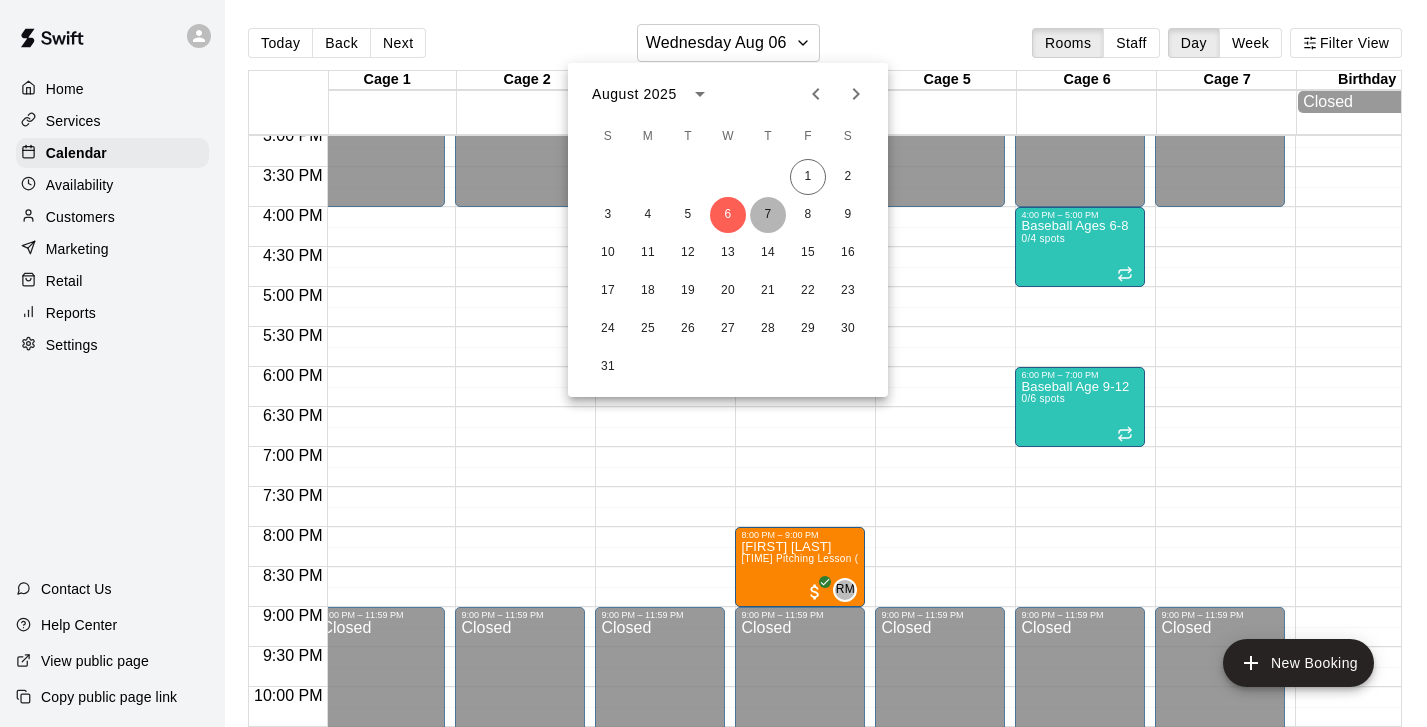 click on "7" at bounding box center (768, 215) 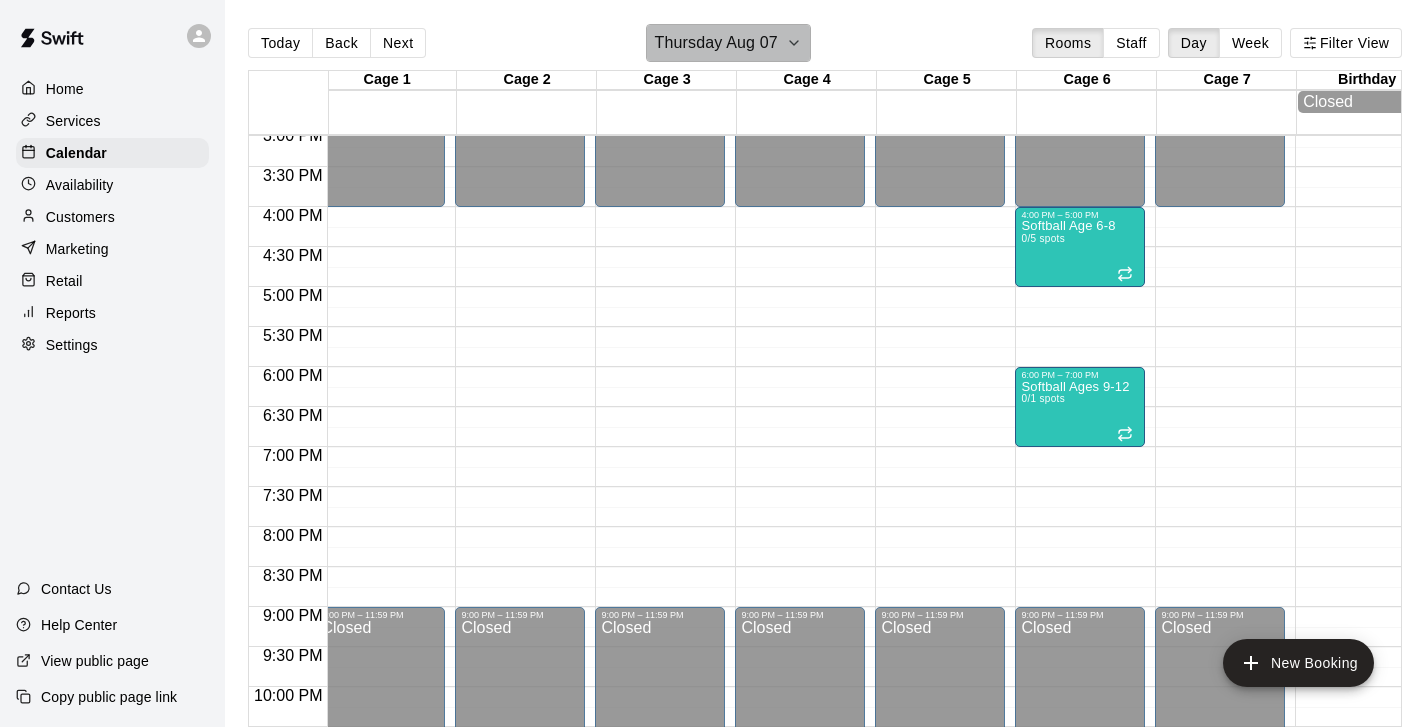 click 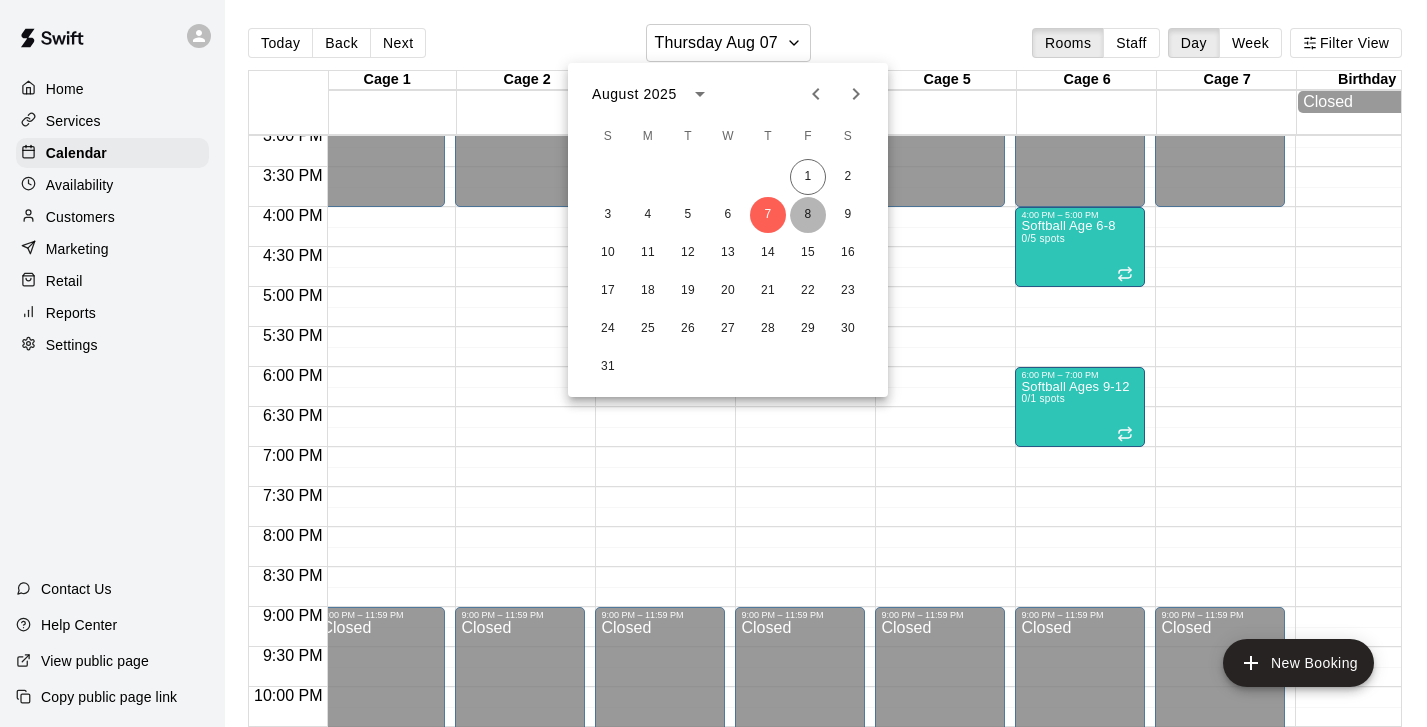 click on "8" at bounding box center (808, 215) 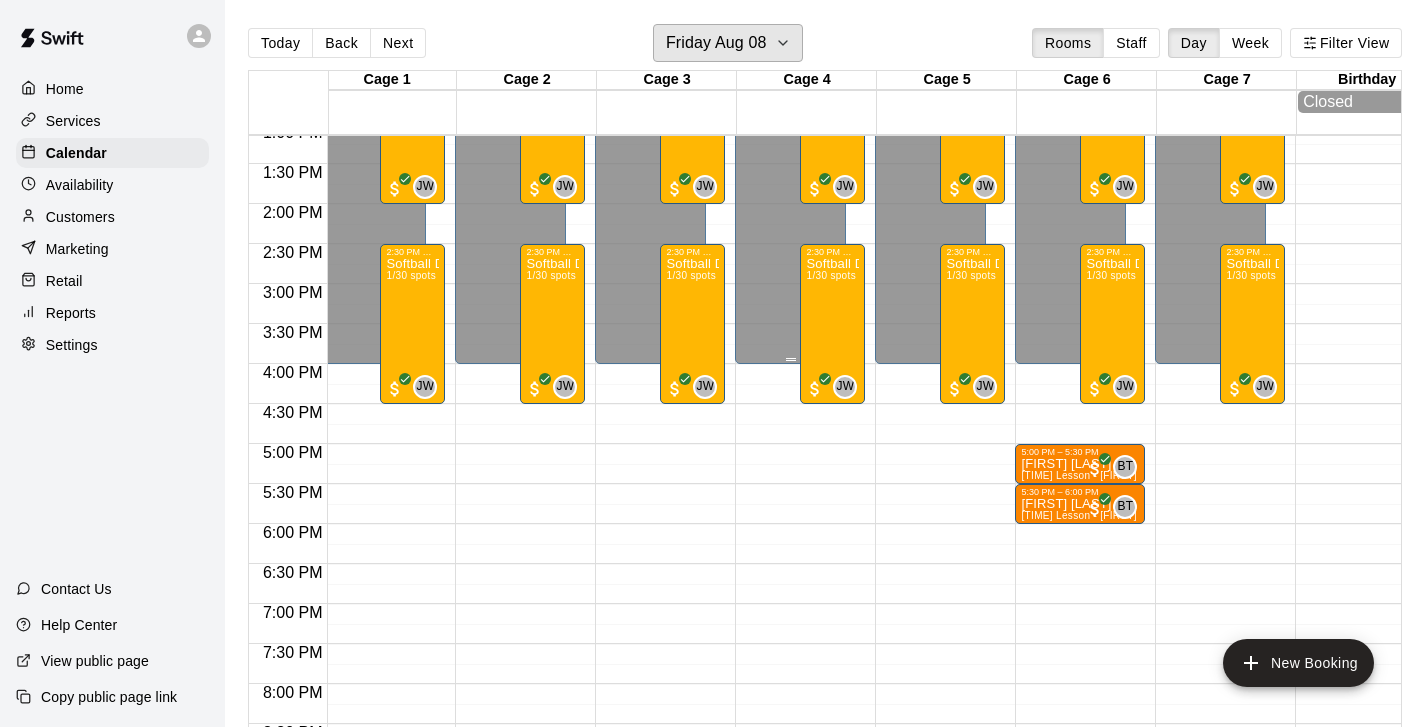 scroll, scrollTop: 1052, scrollLeft: 16, axis: both 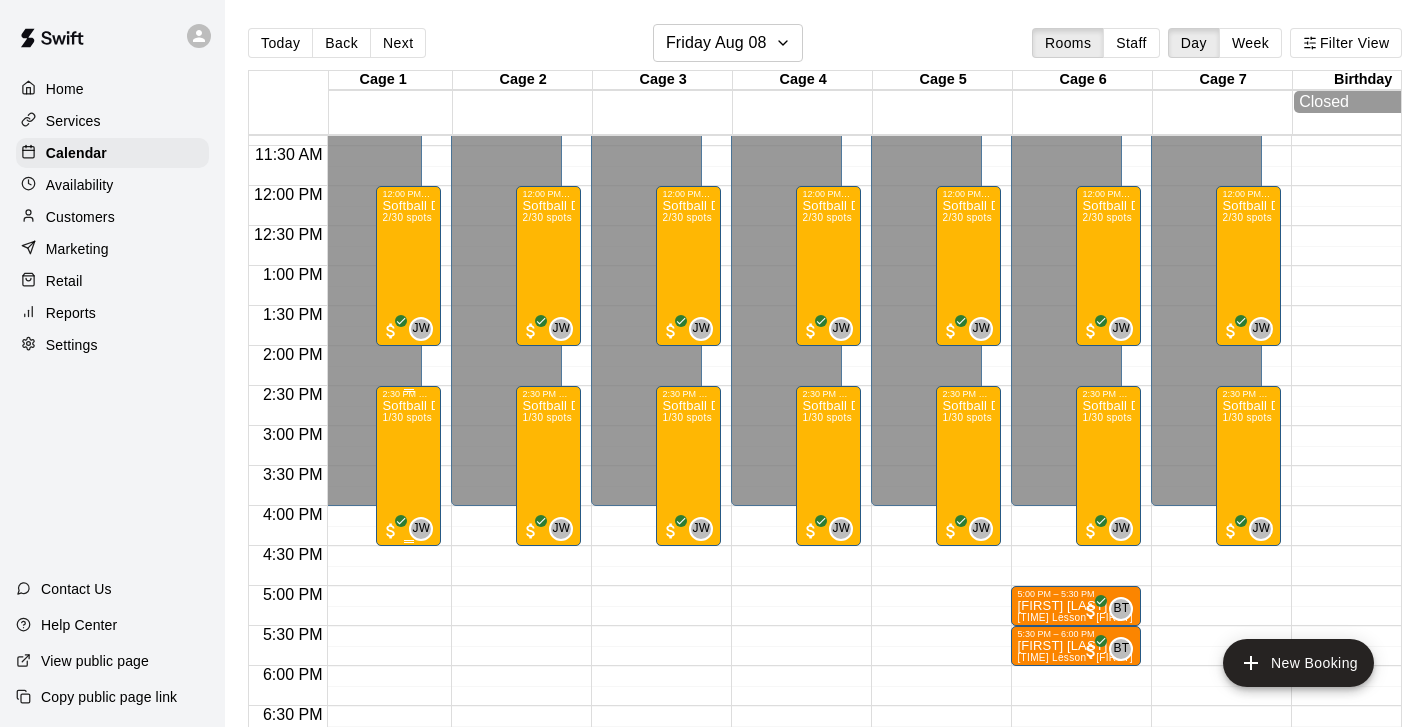click on "Softball Doctor (High school) 1/30 spots" at bounding box center (408, 762) 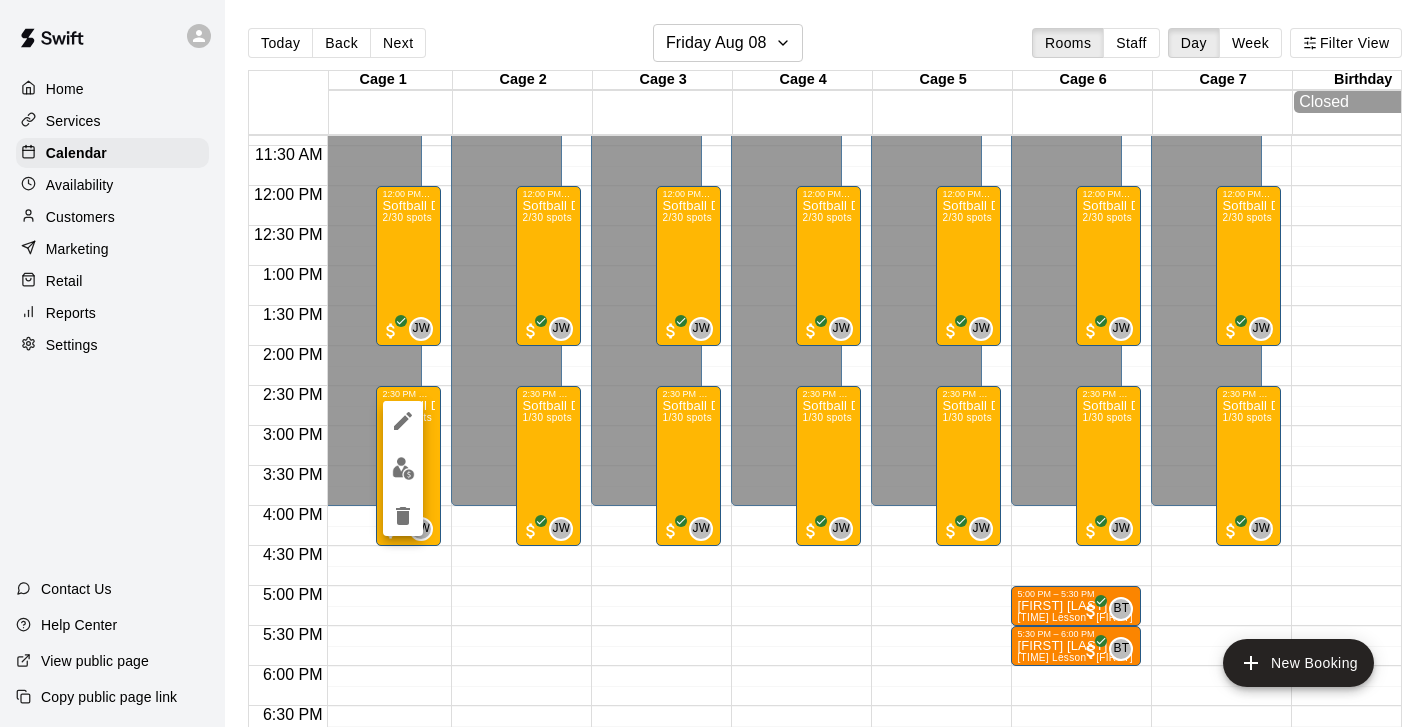 click at bounding box center (713, 363) 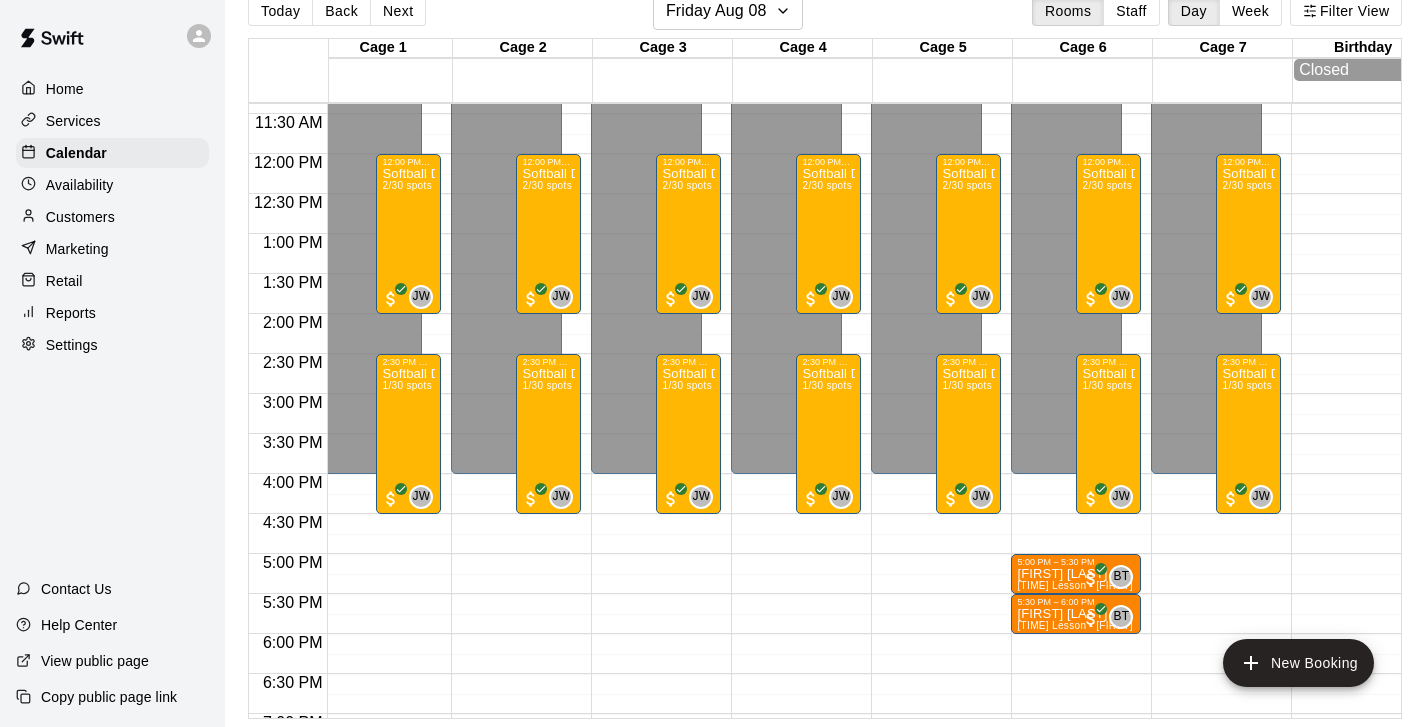 scroll, scrollTop: 32, scrollLeft: 0, axis: vertical 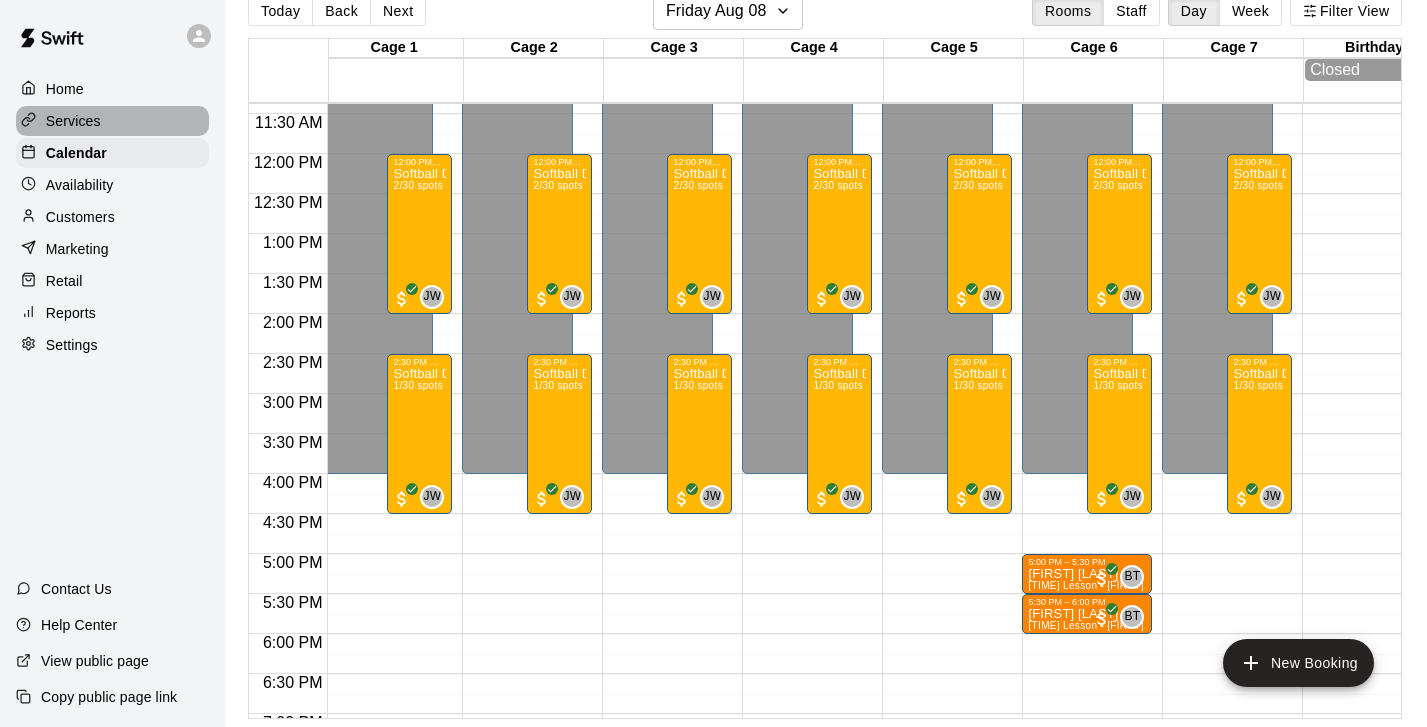 click on "Services" at bounding box center (73, 121) 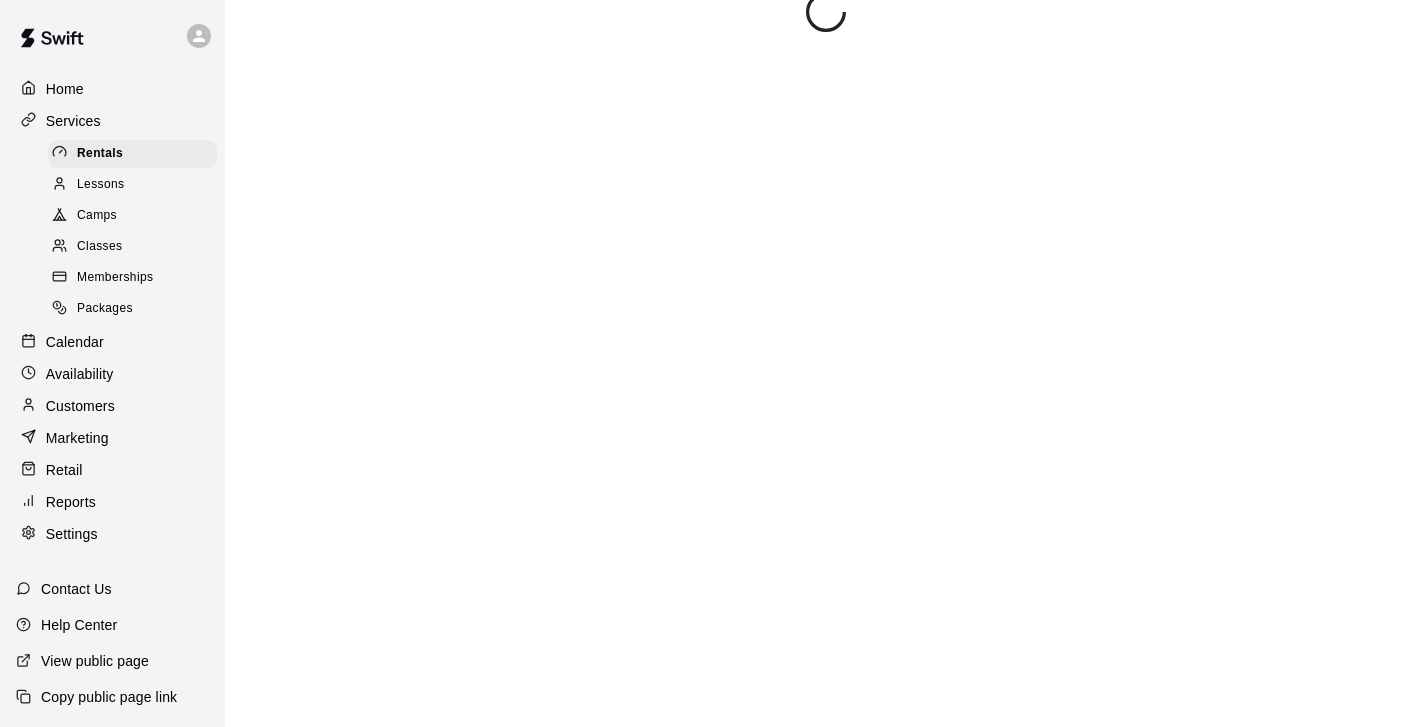 scroll, scrollTop: 0, scrollLeft: 0, axis: both 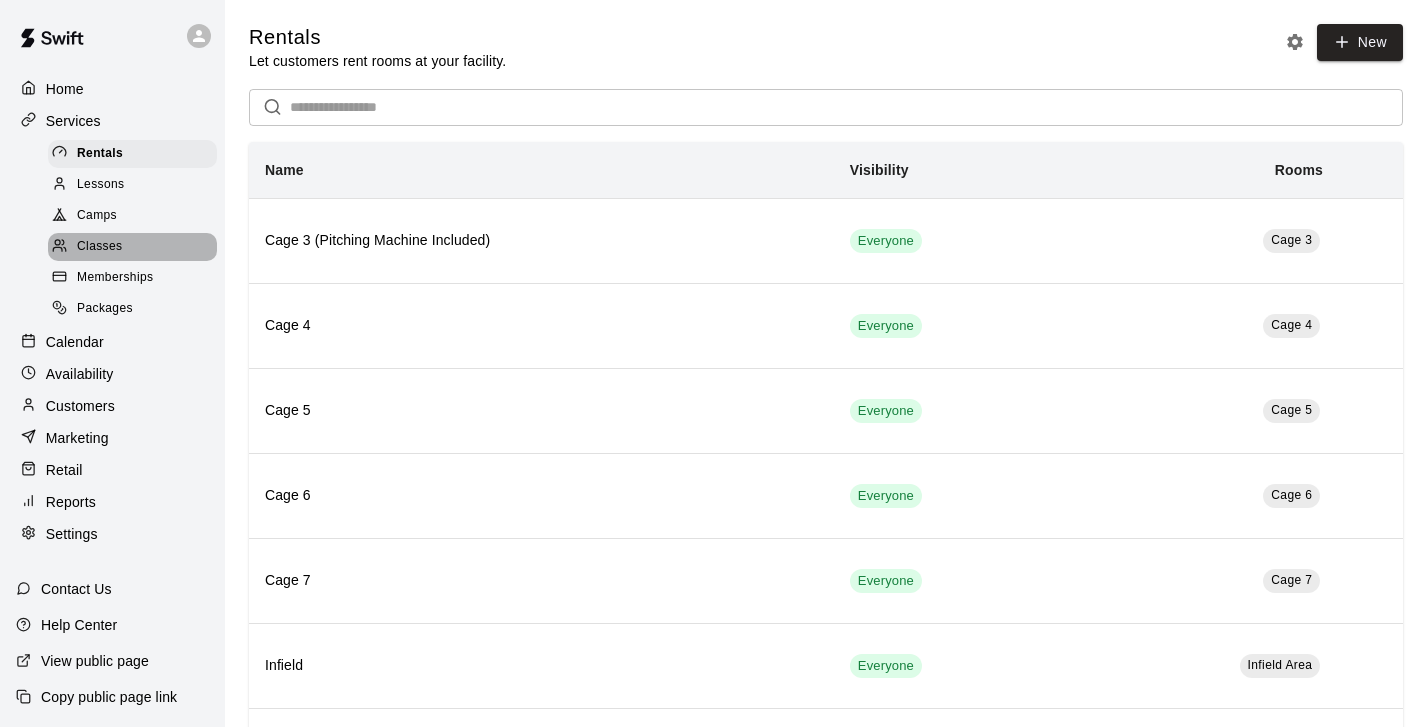 click on "Classes" at bounding box center [99, 247] 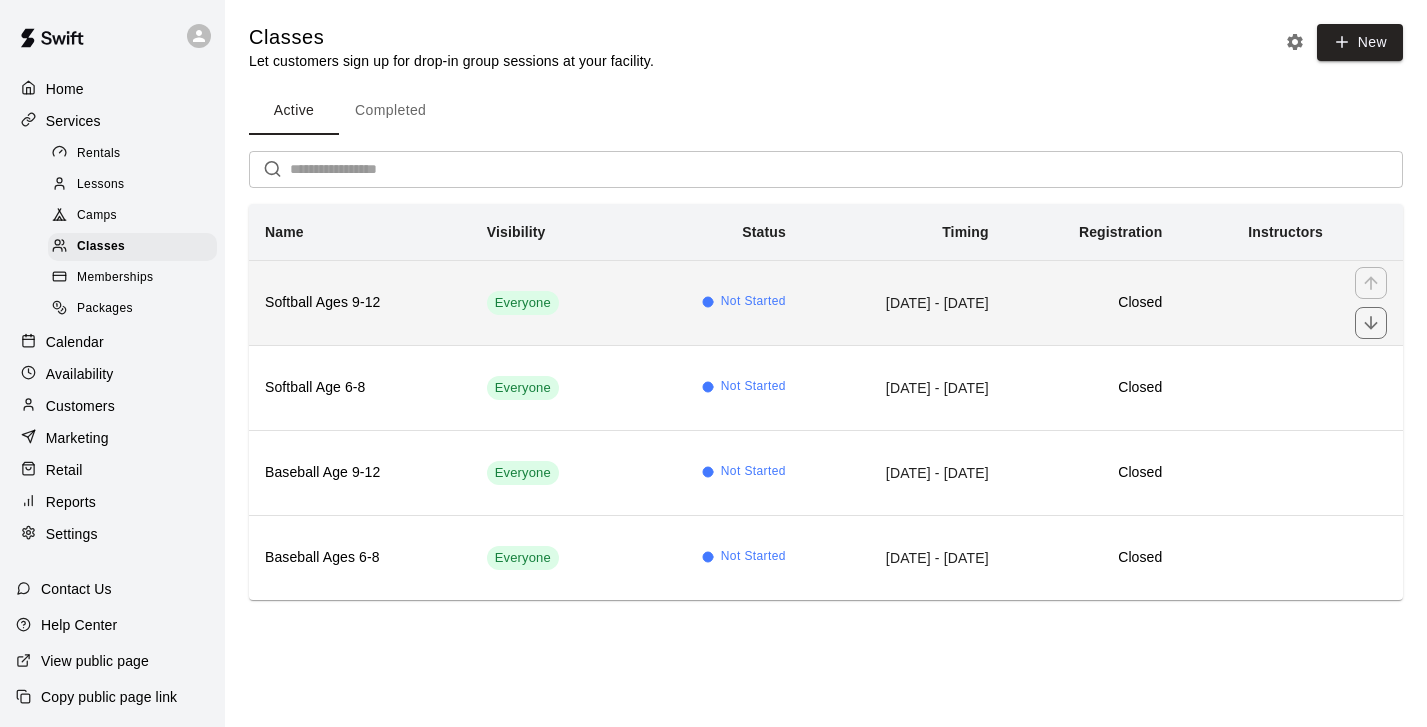 click on "Softball Ages 9-12" at bounding box center [360, 303] 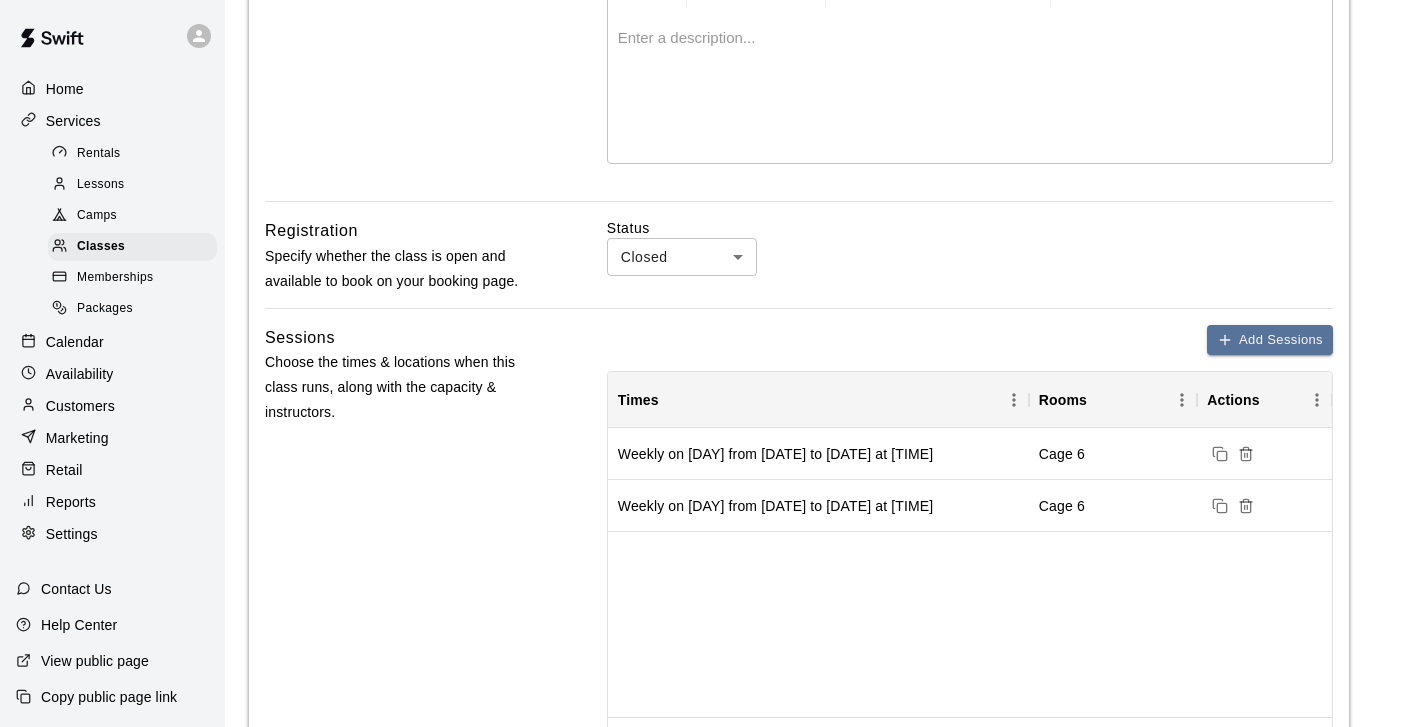 scroll, scrollTop: 471, scrollLeft: 0, axis: vertical 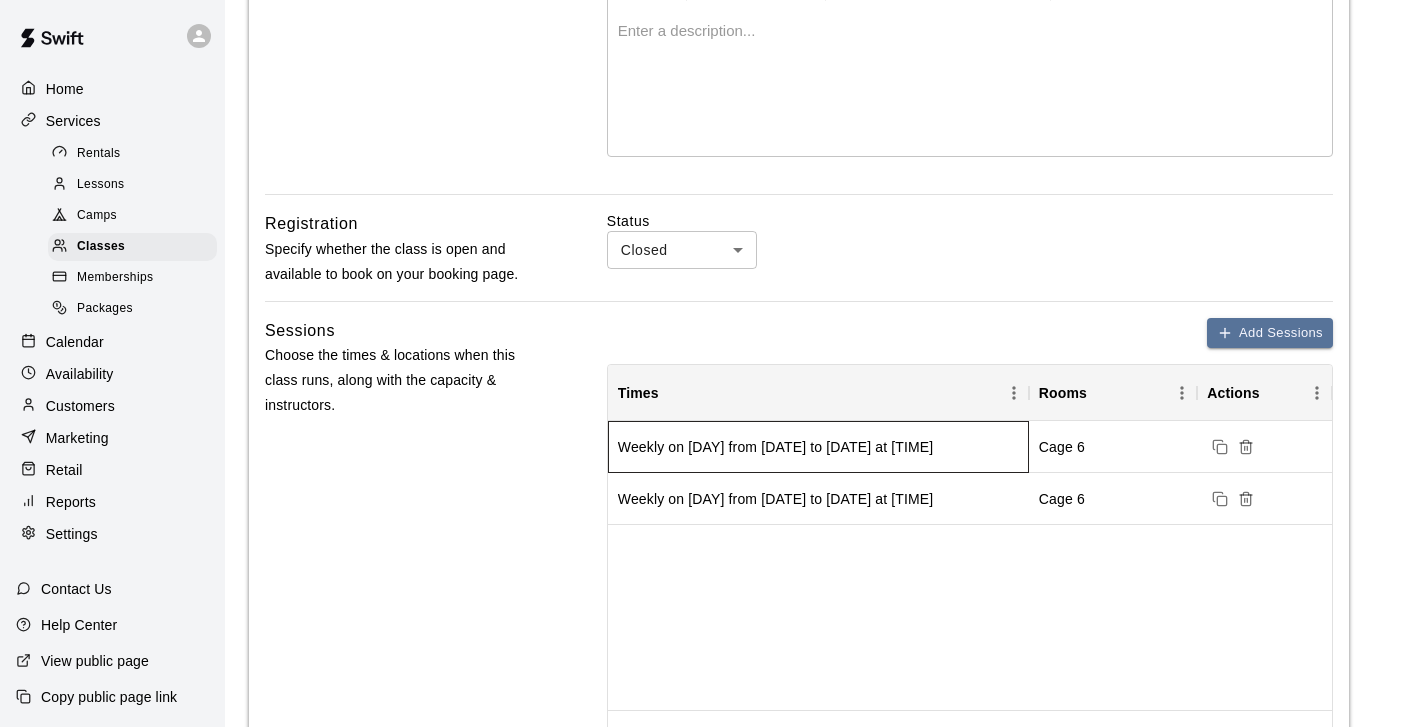 click on "Weekly on Thursday from 8/7/2025 to 10/31/2025 at 6:00 PM" at bounding box center (776, 447) 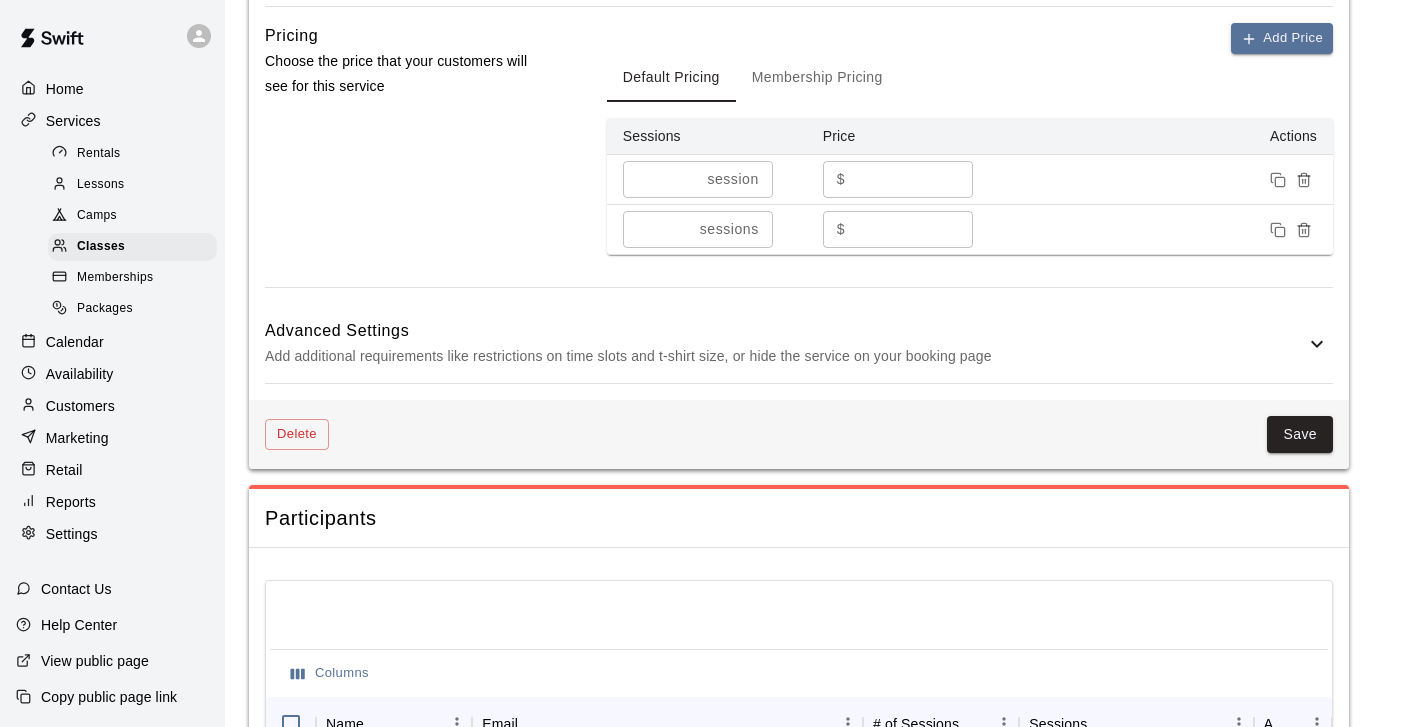 scroll, scrollTop: 1263, scrollLeft: 0, axis: vertical 